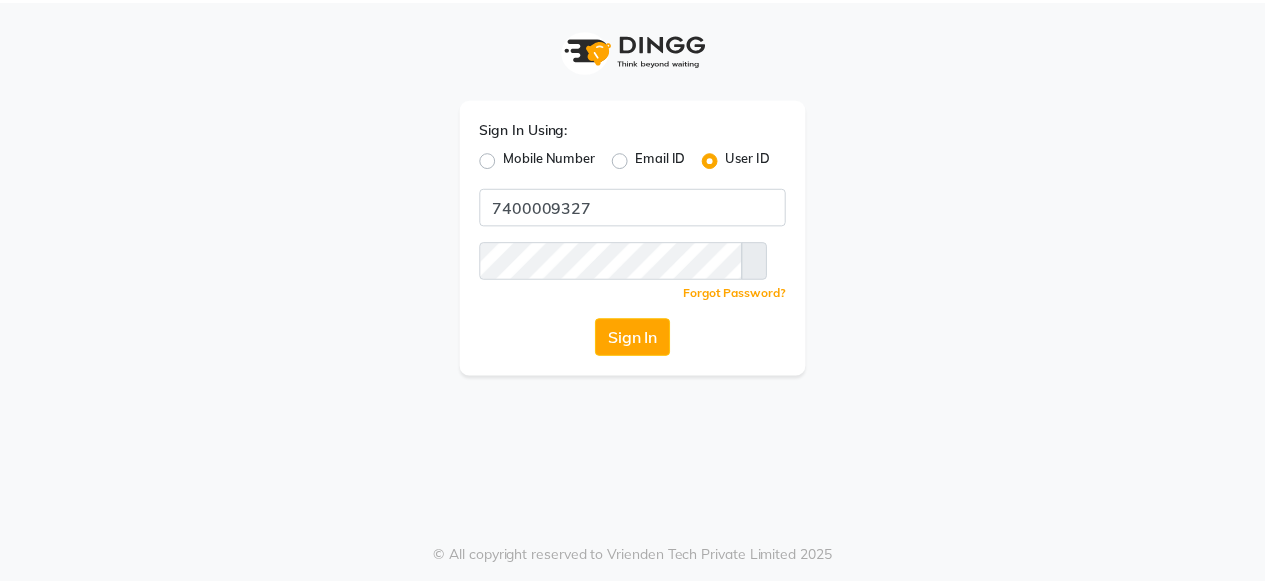 scroll, scrollTop: 0, scrollLeft: 0, axis: both 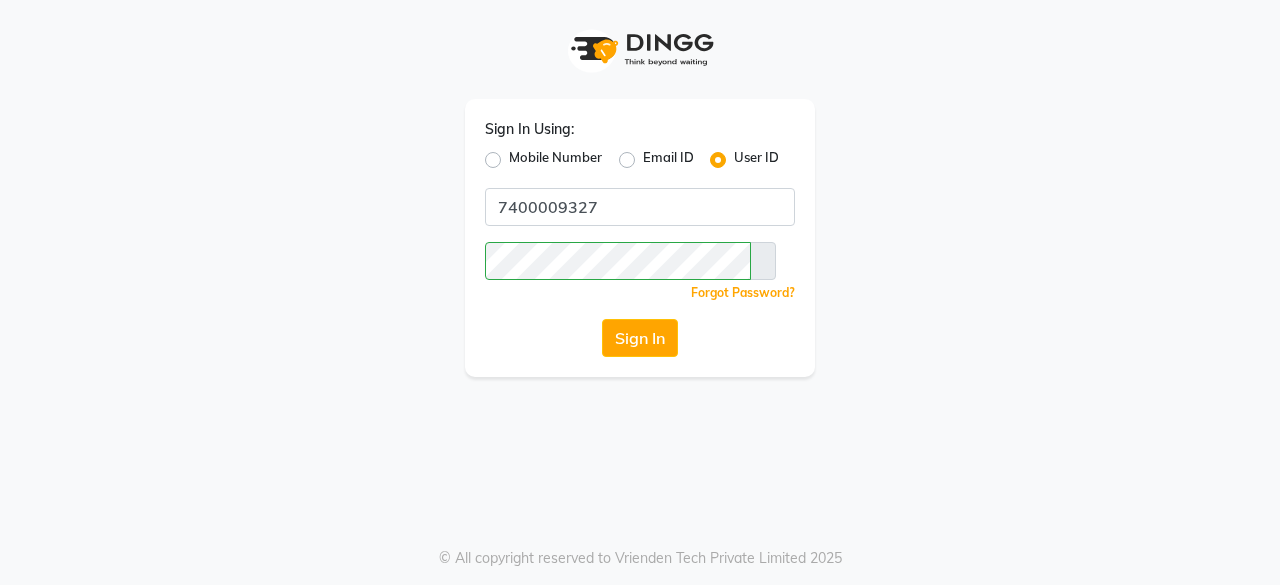 click on "Mobile Number" 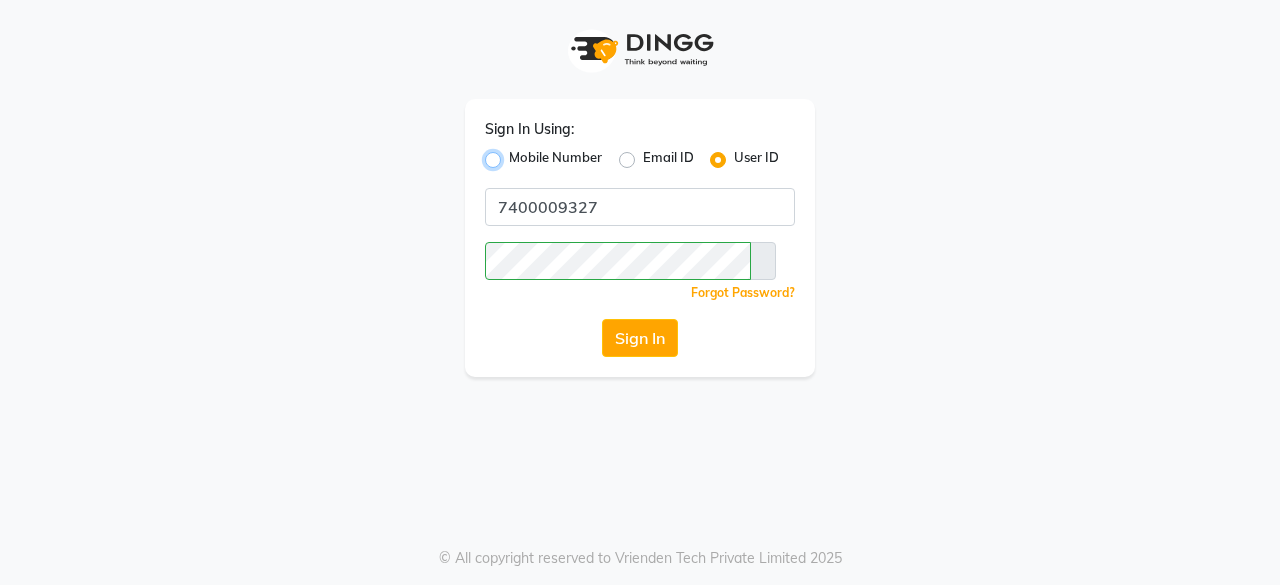 click on "Mobile Number" at bounding box center (515, 154) 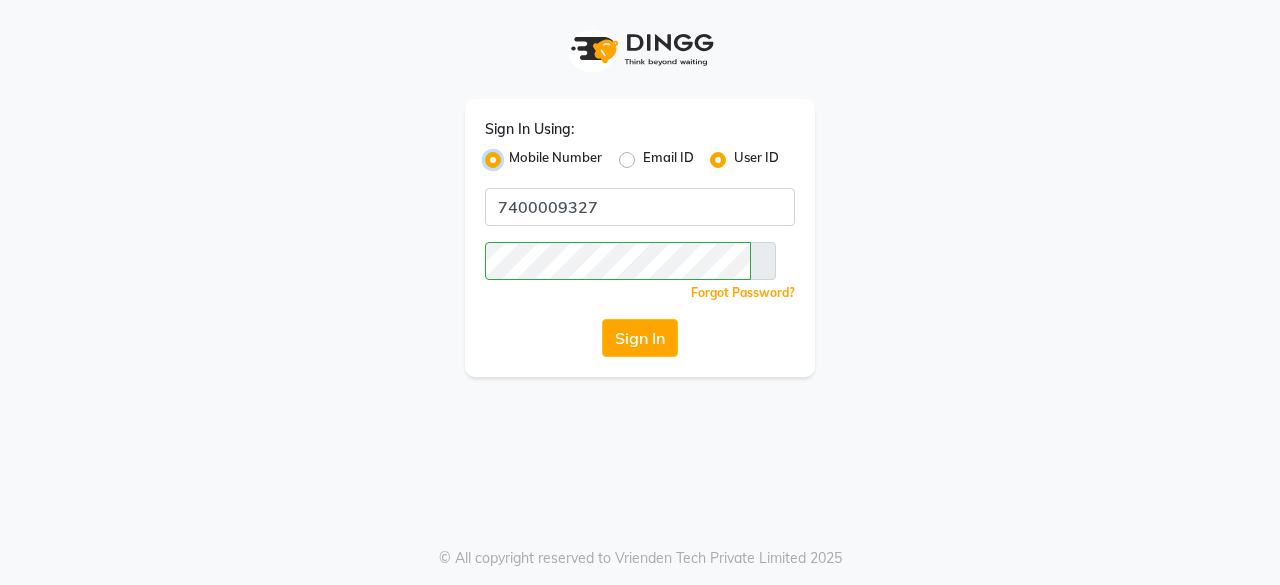 radio on "false" 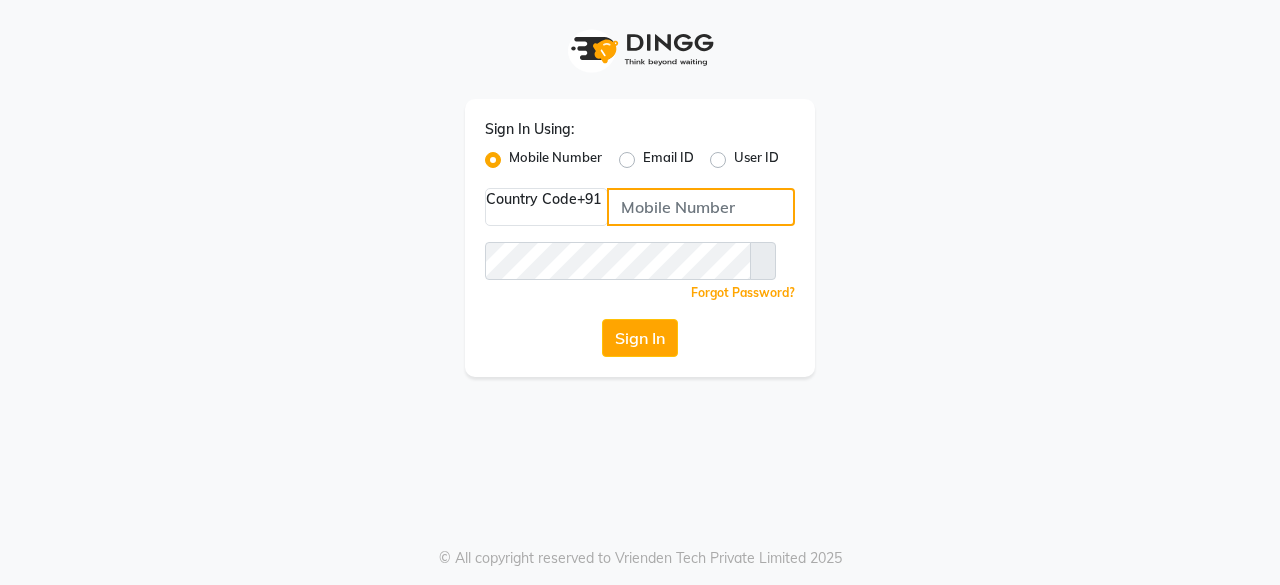 click 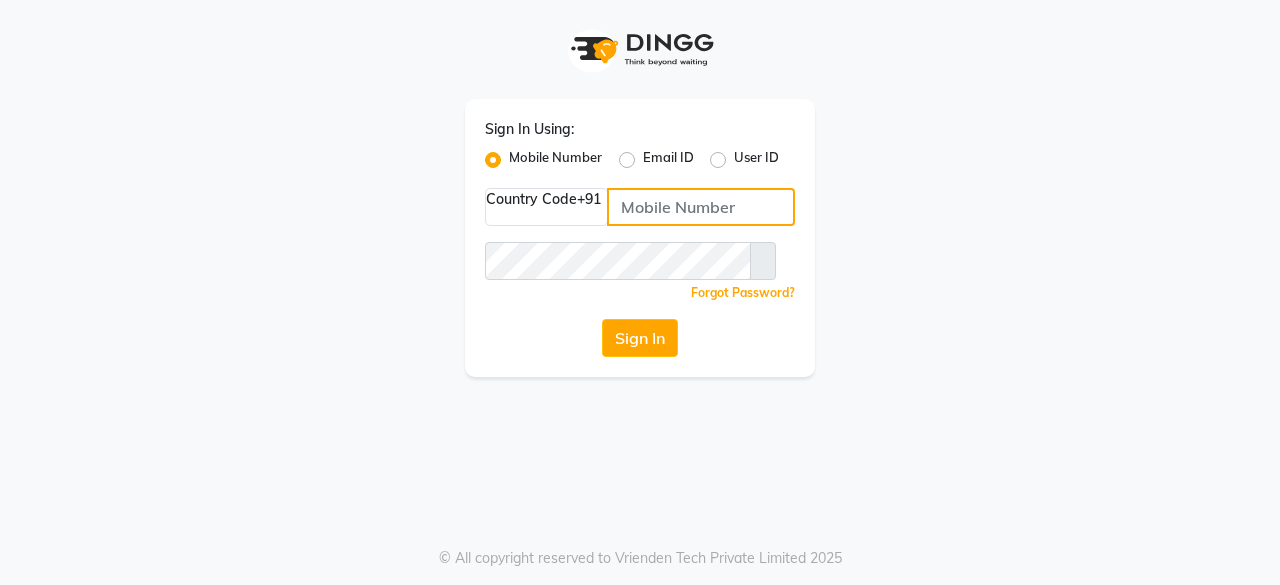 type on "7400009327" 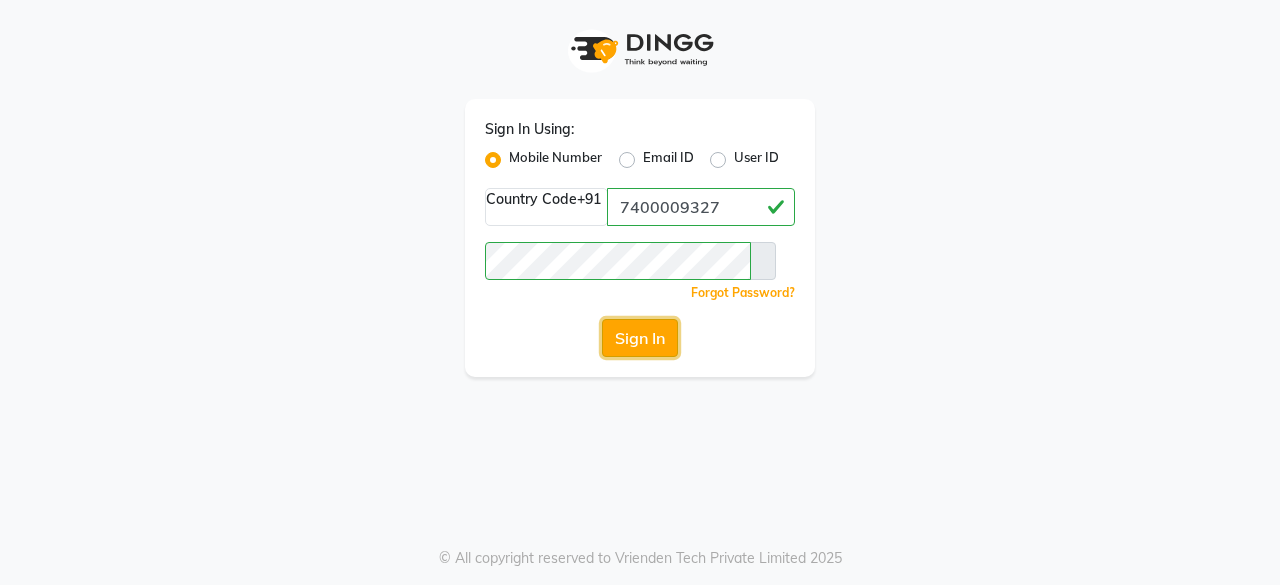 click on "Sign In" 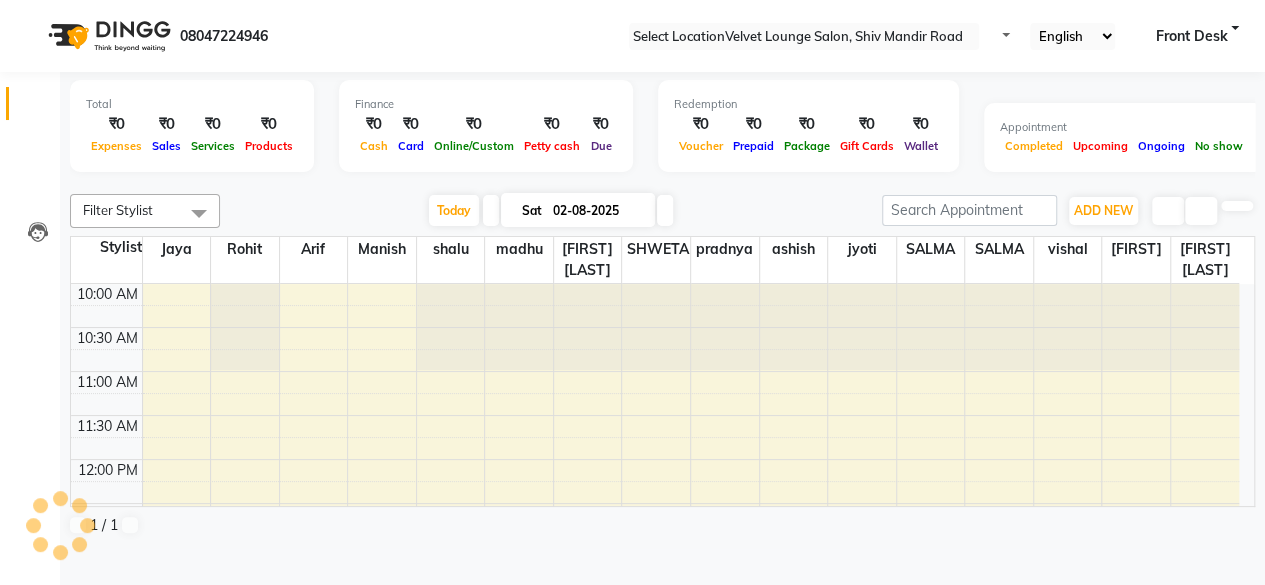 scroll, scrollTop: 0, scrollLeft: 0, axis: both 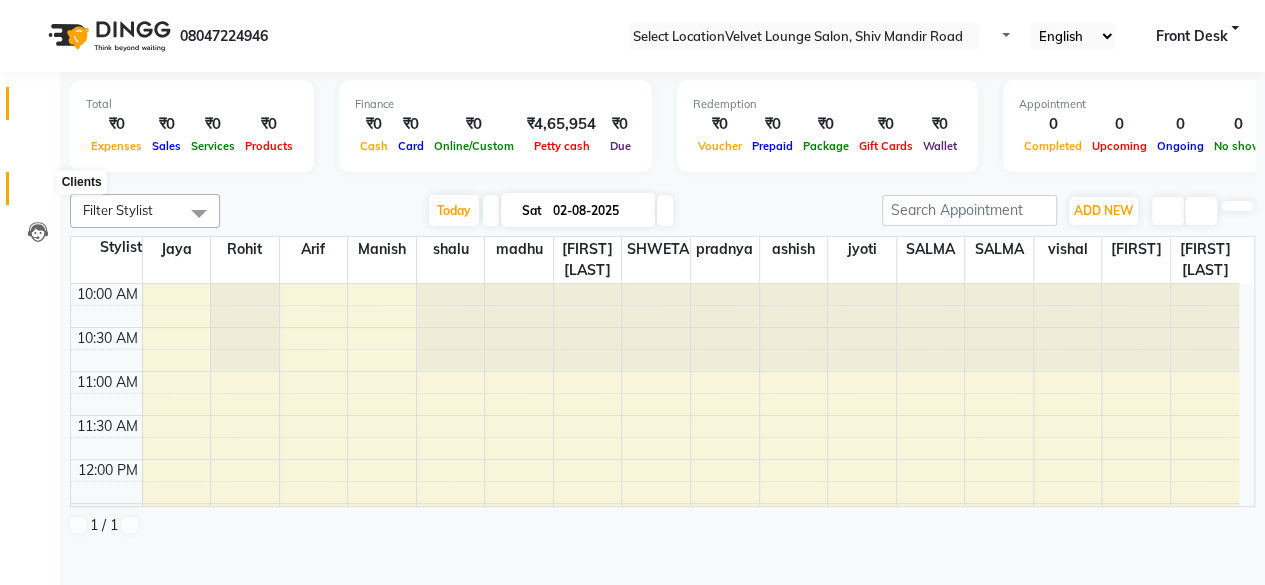 click 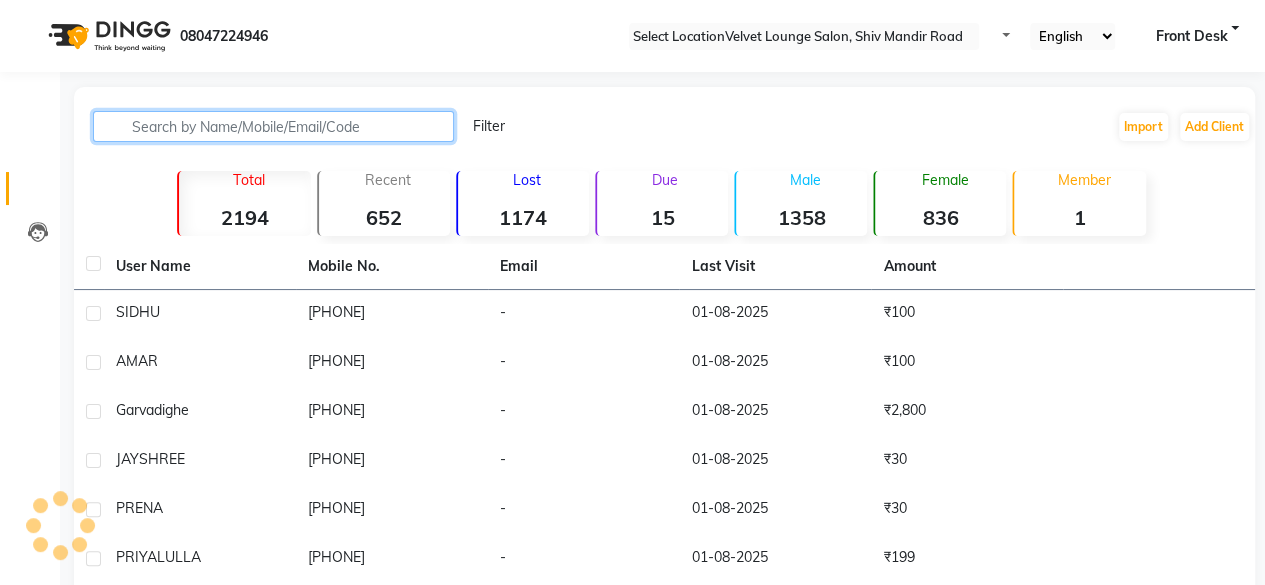 click 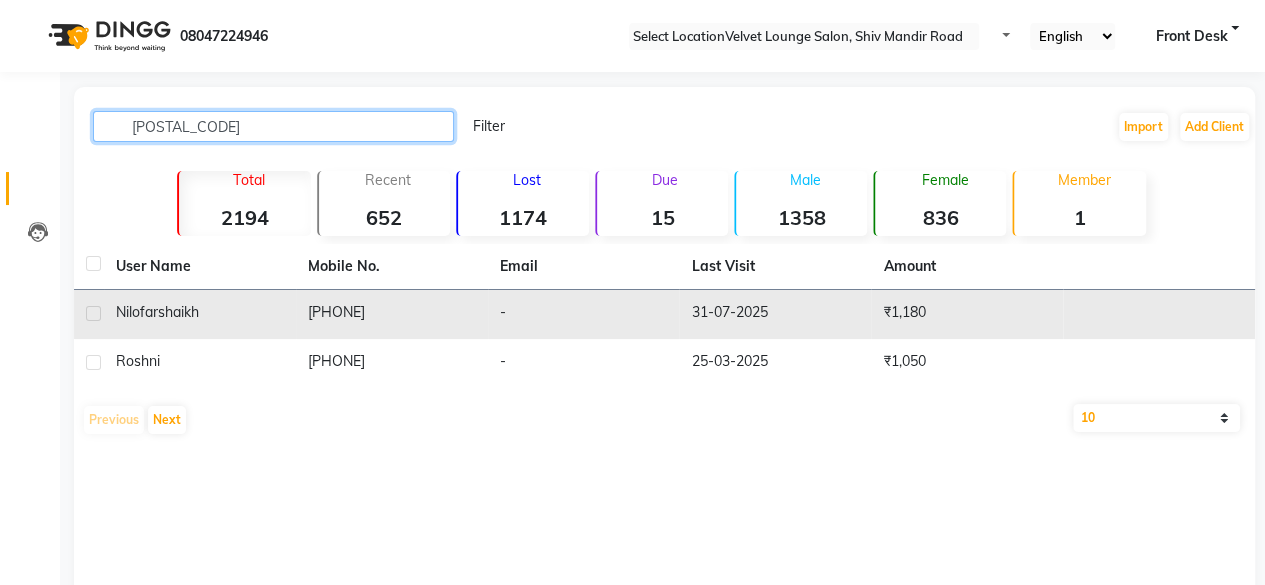 type on "[POSTAL_CODE]" 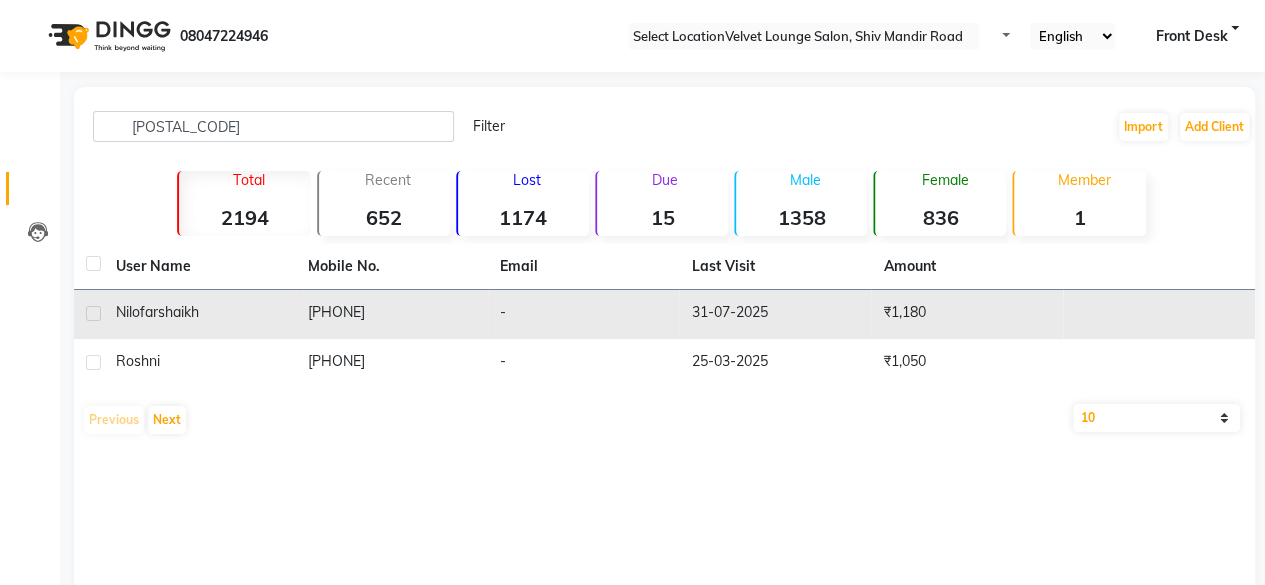 click on "-" 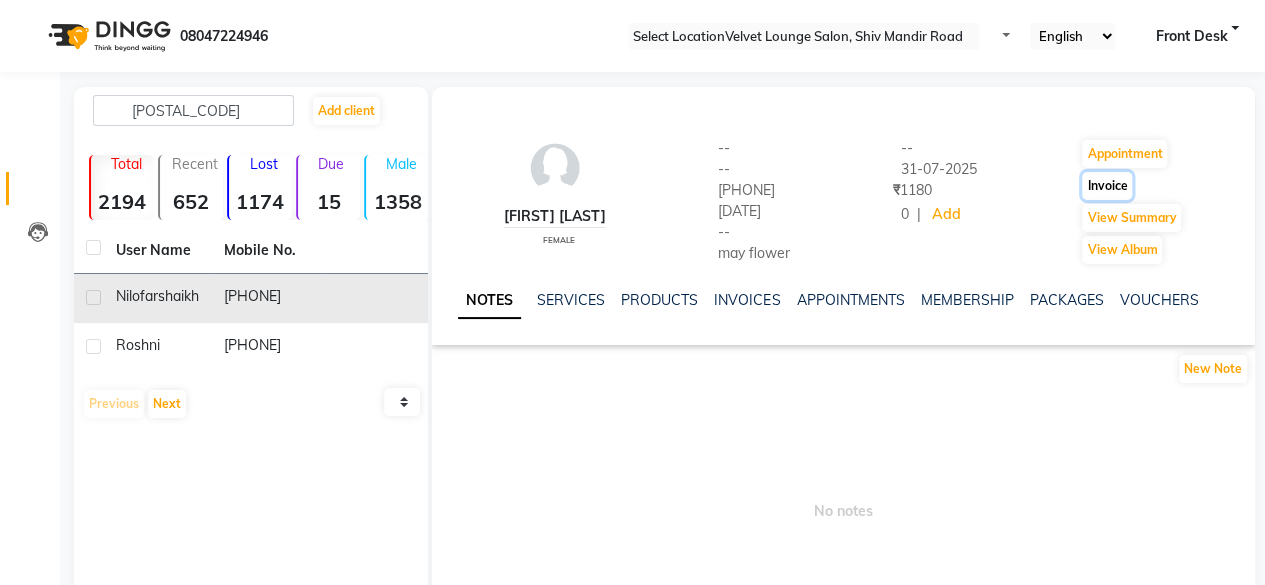 click on "Invoice" 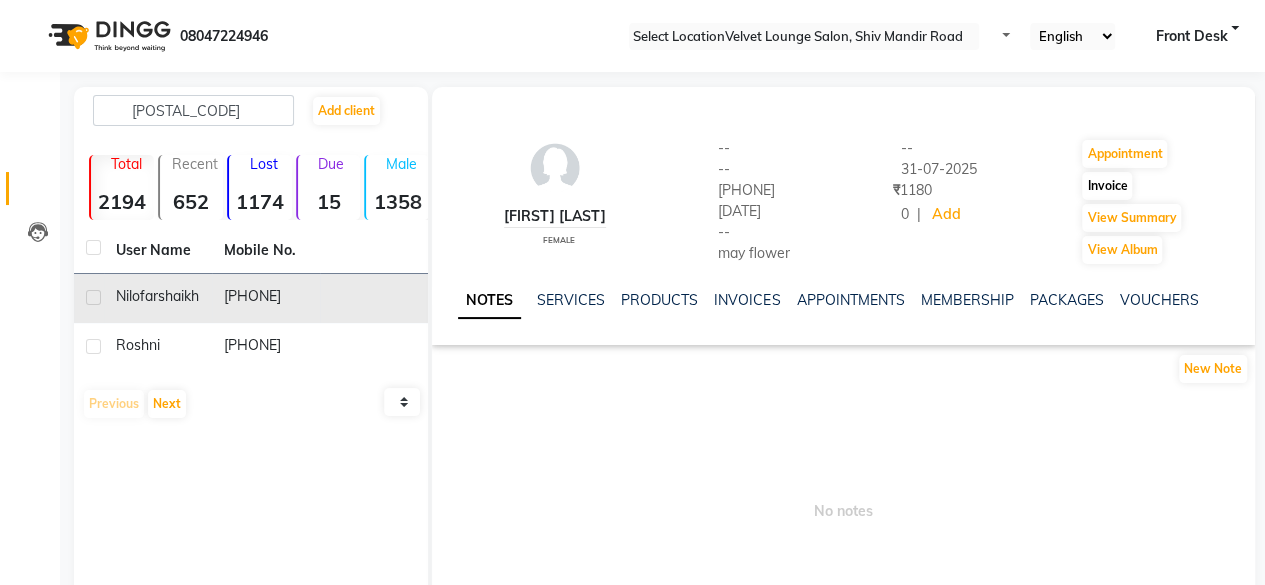 select on "service" 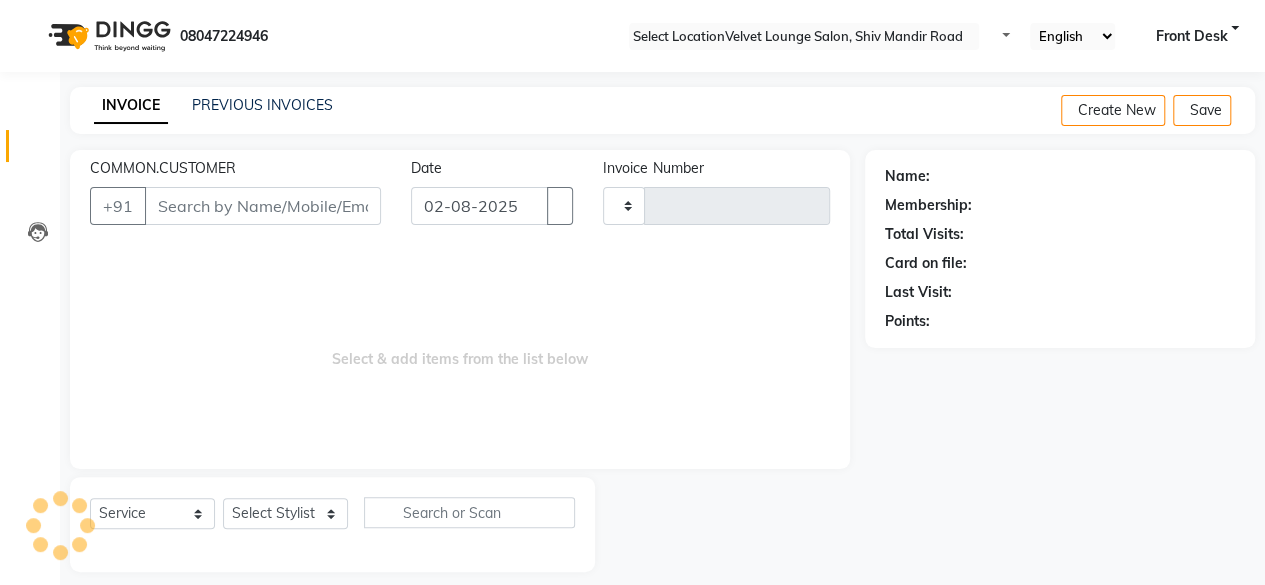 scroll, scrollTop: 15, scrollLeft: 0, axis: vertical 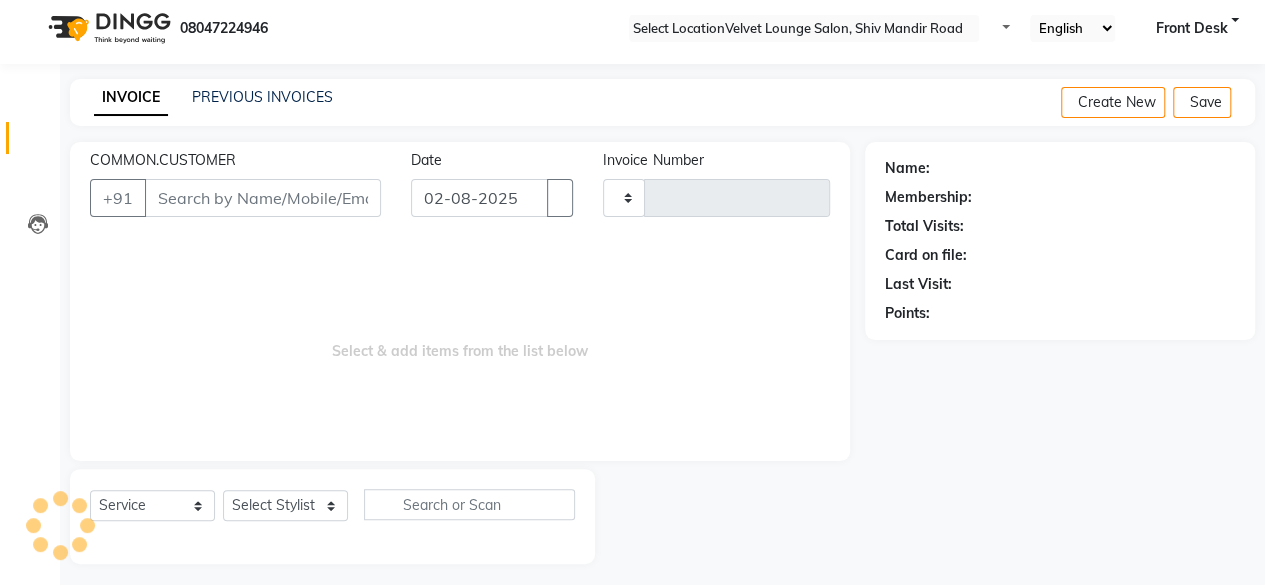 type on "1327" 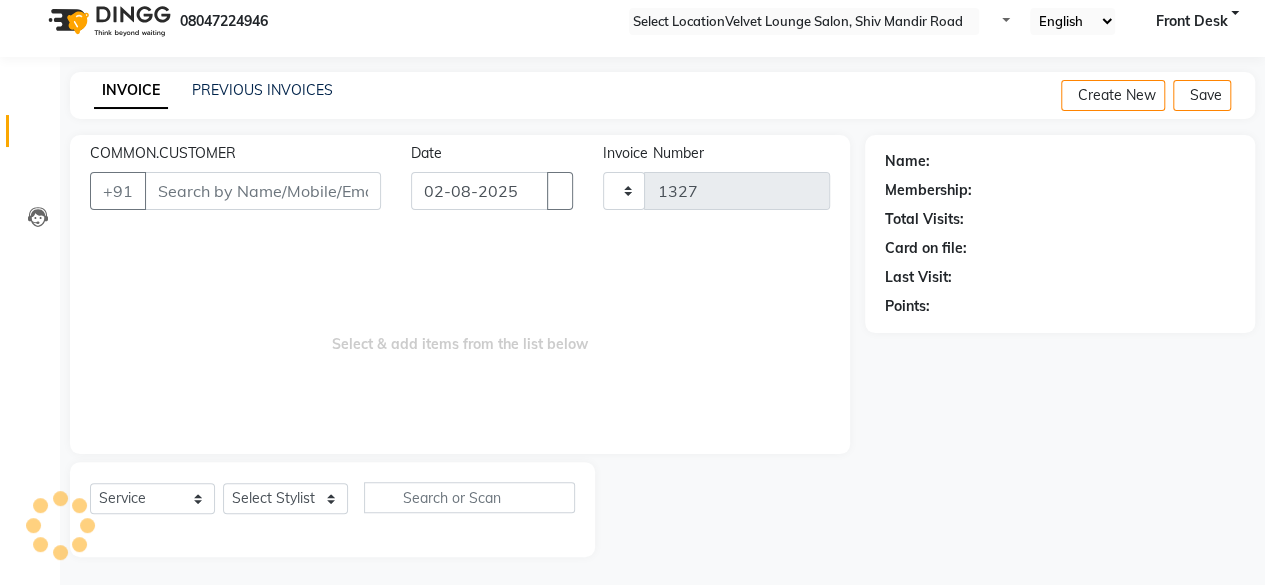 select on "5962" 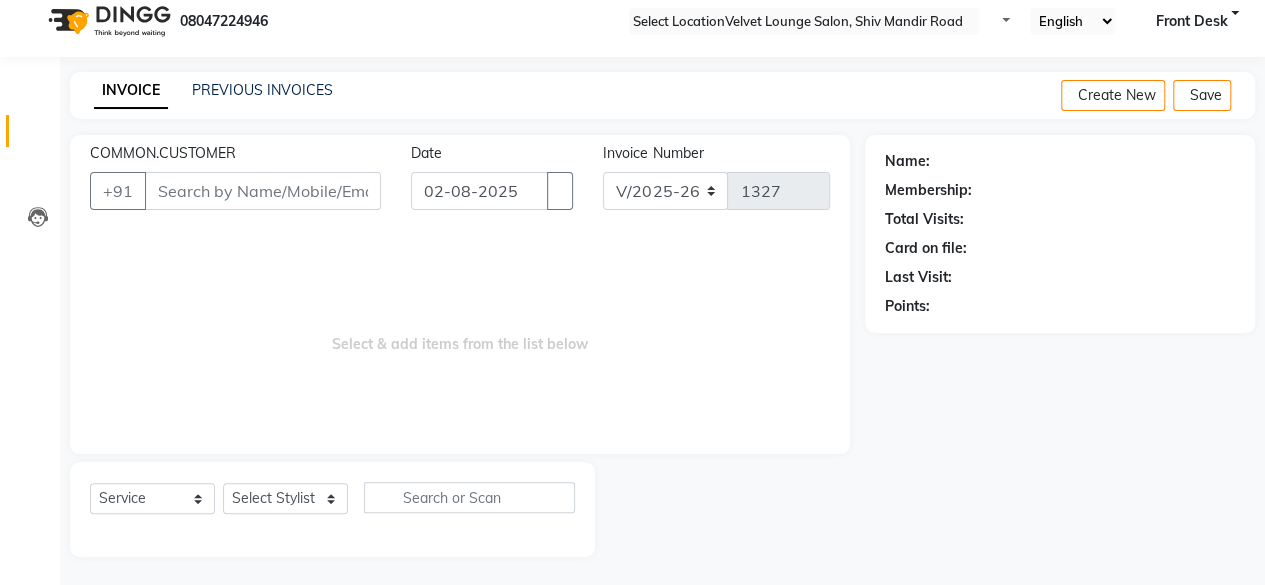 type on "[PHONE]" 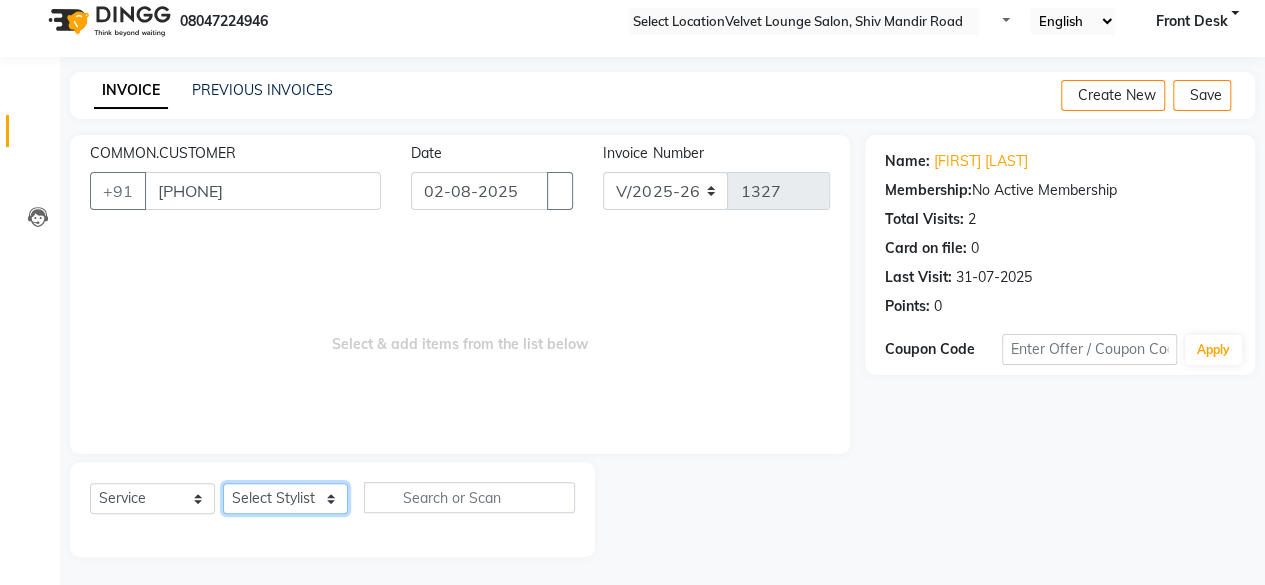 click on "Select Stylist [FIRST] [LAST] [FIRST] [LAST] Arif [FIRST] [FIRST] [FIRST] [FIRST] [FIRST] [FIRST] [FIRST] [FIRST] [FIRST] [FIRST] [FIRST] [FIRST] [FIRST] [FIRST] [FIRST] [FIRST]" 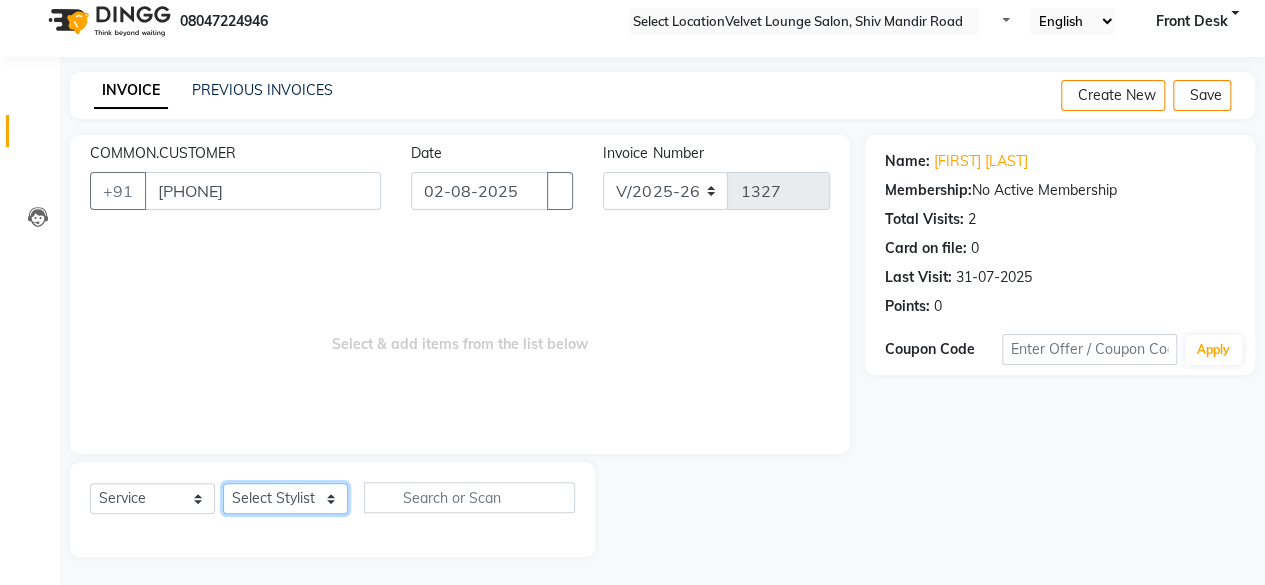 select on "50611" 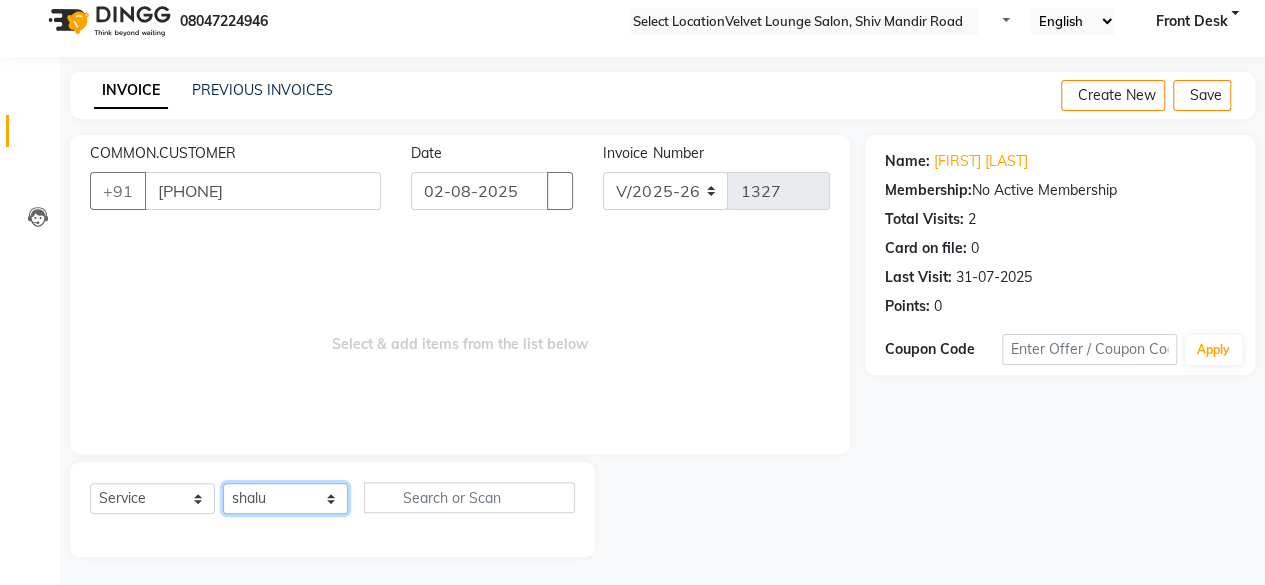 click on "Select Stylist [FIRST] [LAST] [FIRST] [LAST] Arif [FIRST] [FIRST] [FIRST] [FIRST] [FIRST] [FIRST] [FIRST] [FIRST] [FIRST] [FIRST] [FIRST] [FIRST] [FIRST] [FIRST] [FIRST] [FIRST]" 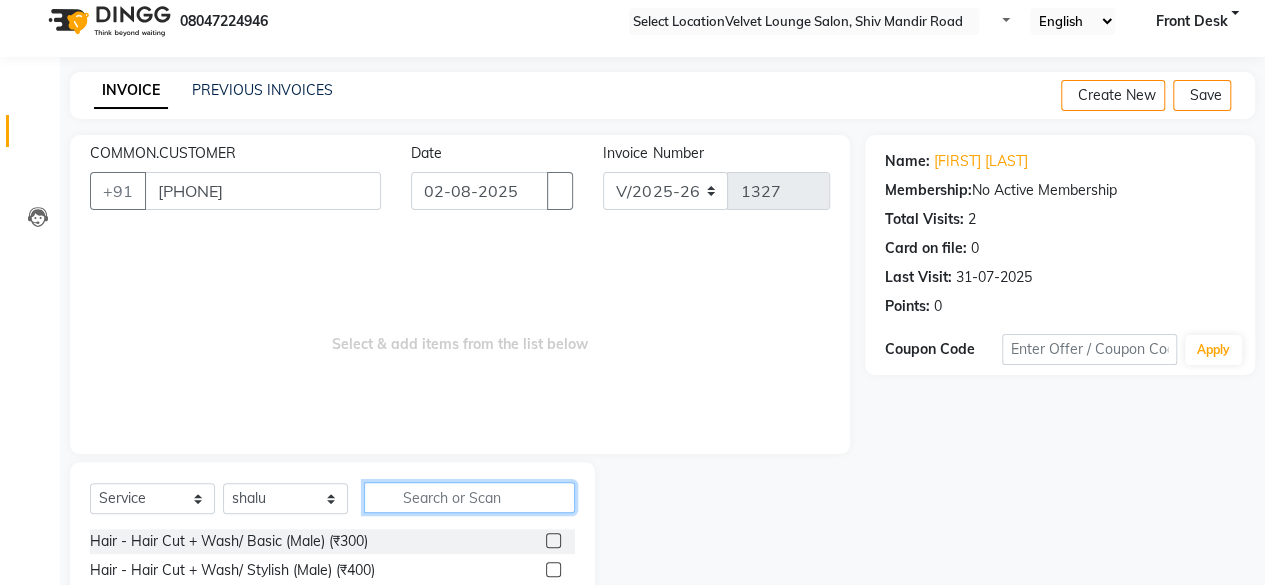 click 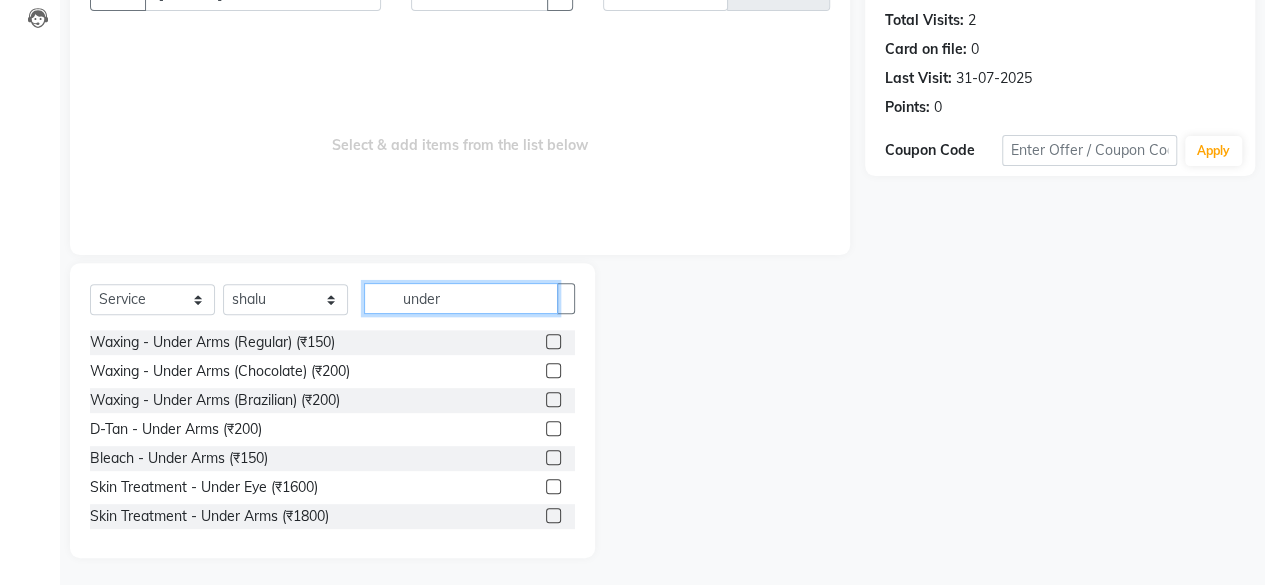 scroll, scrollTop: 215, scrollLeft: 0, axis: vertical 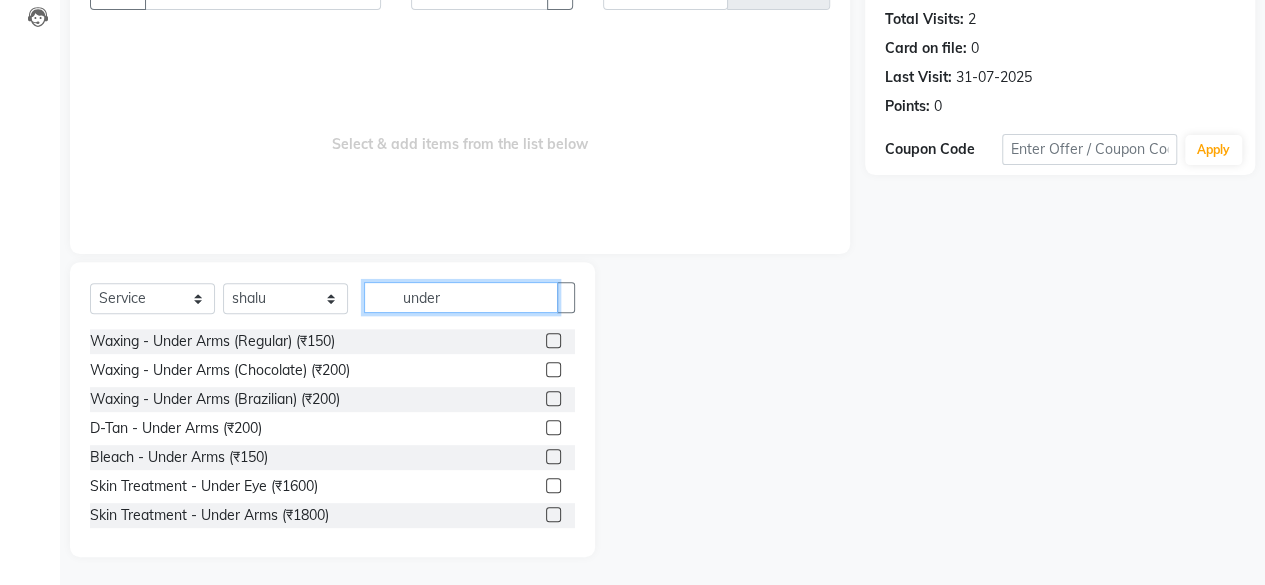 type on "under" 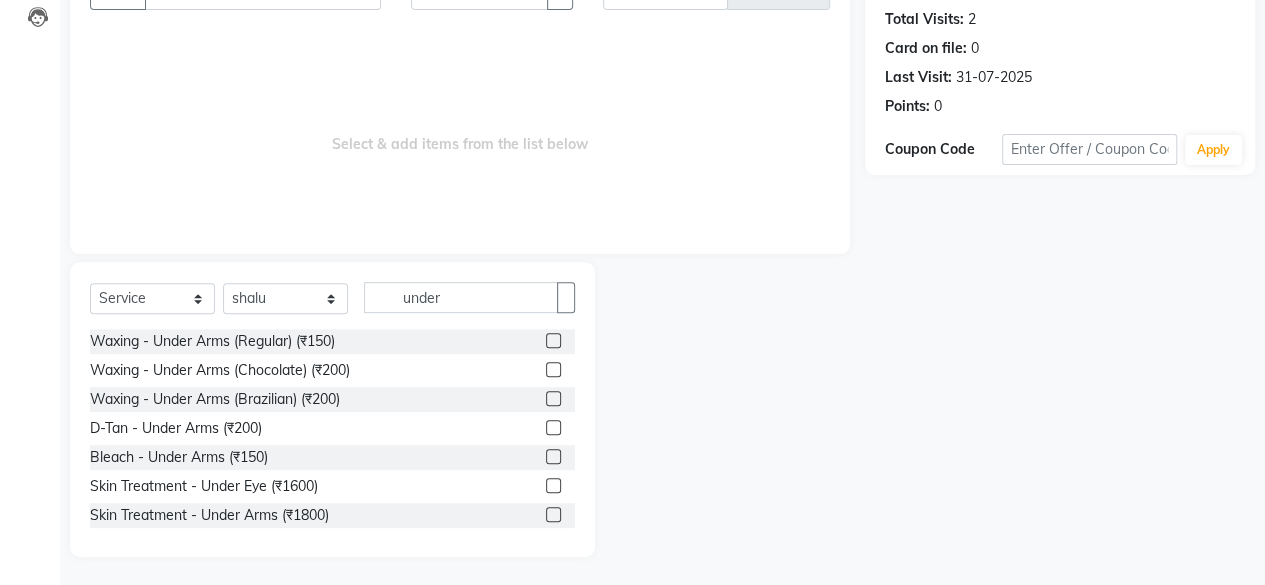click on "Waxing - Under Arms (Regular) (₹150) Waxing - Under Arms (Chocolate) (₹200) Waxing - Under Arms (Brazilian) (₹200) D-Tan - Under Arms (₹200) Bleach - Under Arms (₹150) Skin Treatment - Under Eye (₹1600) Skin Treatment - Under Arms (₹1800)" 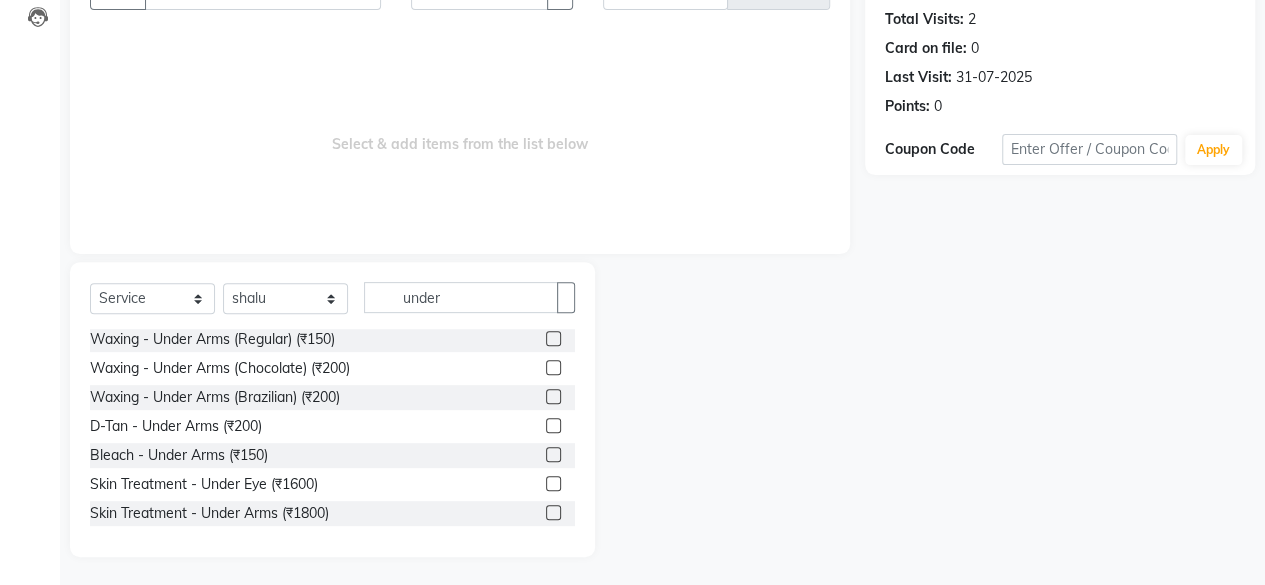 scroll, scrollTop: 2, scrollLeft: 0, axis: vertical 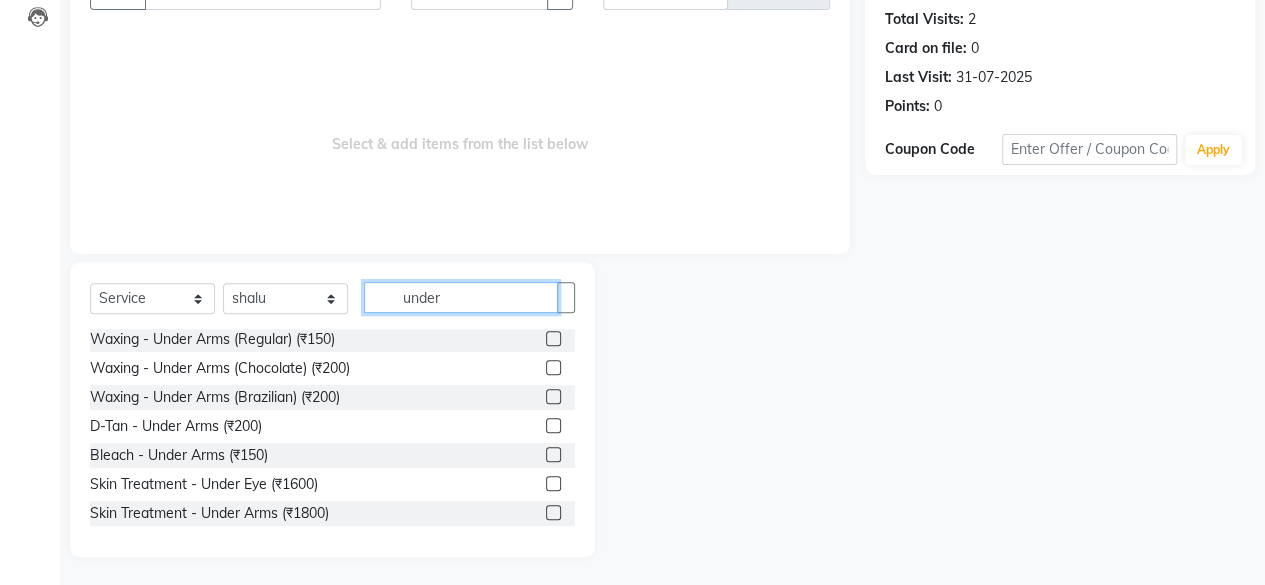 click on "under" 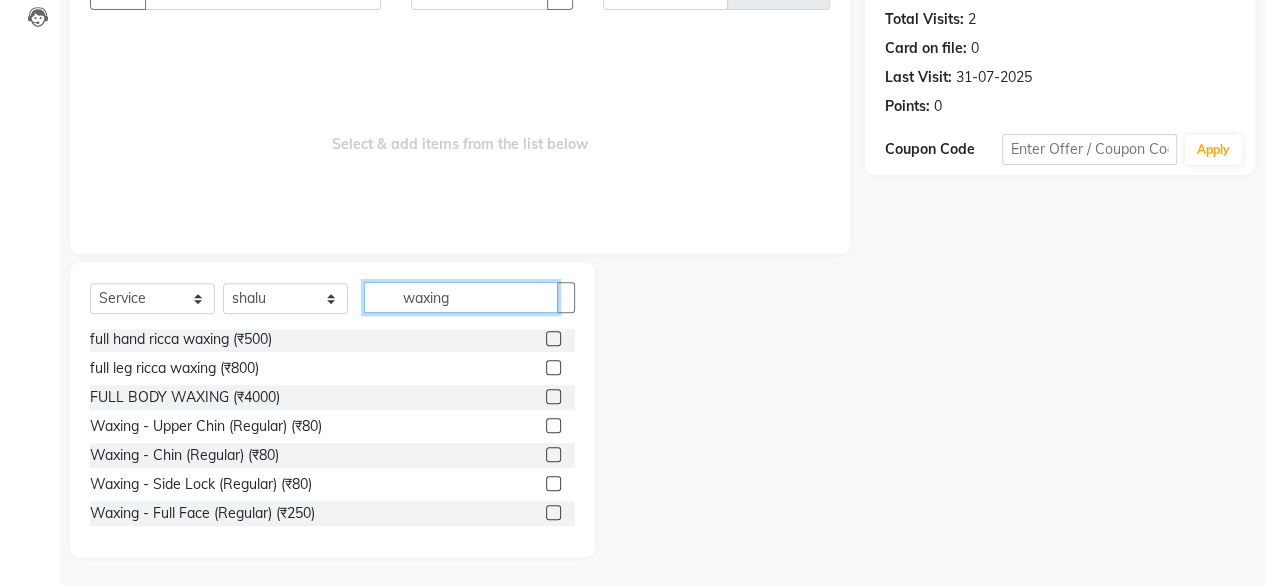 type on "waxing" 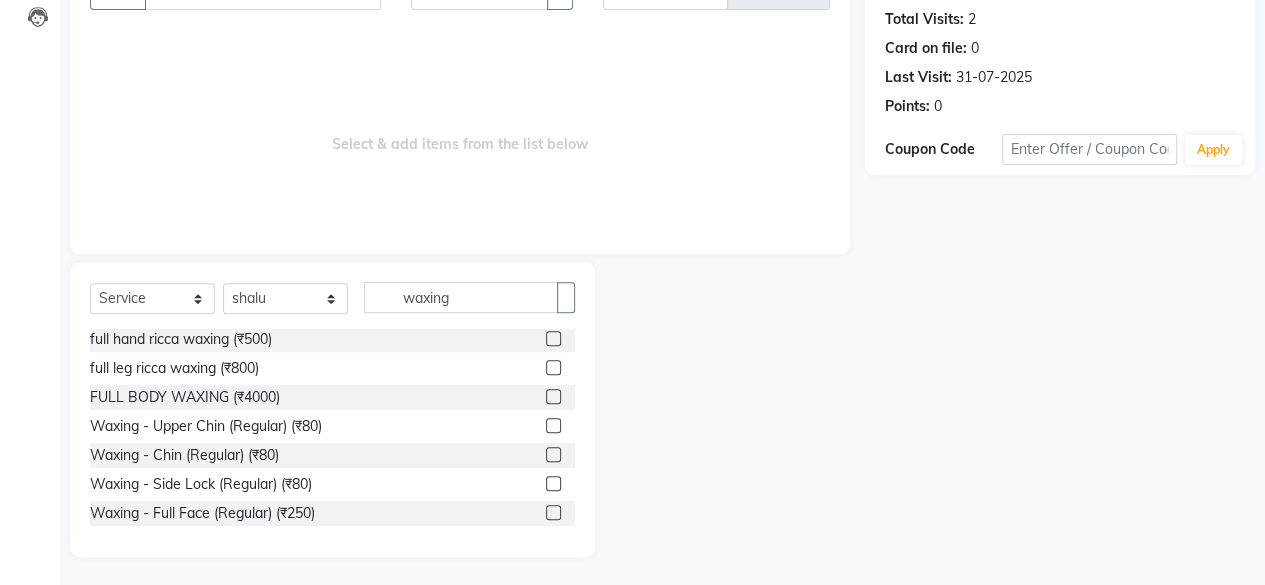 click 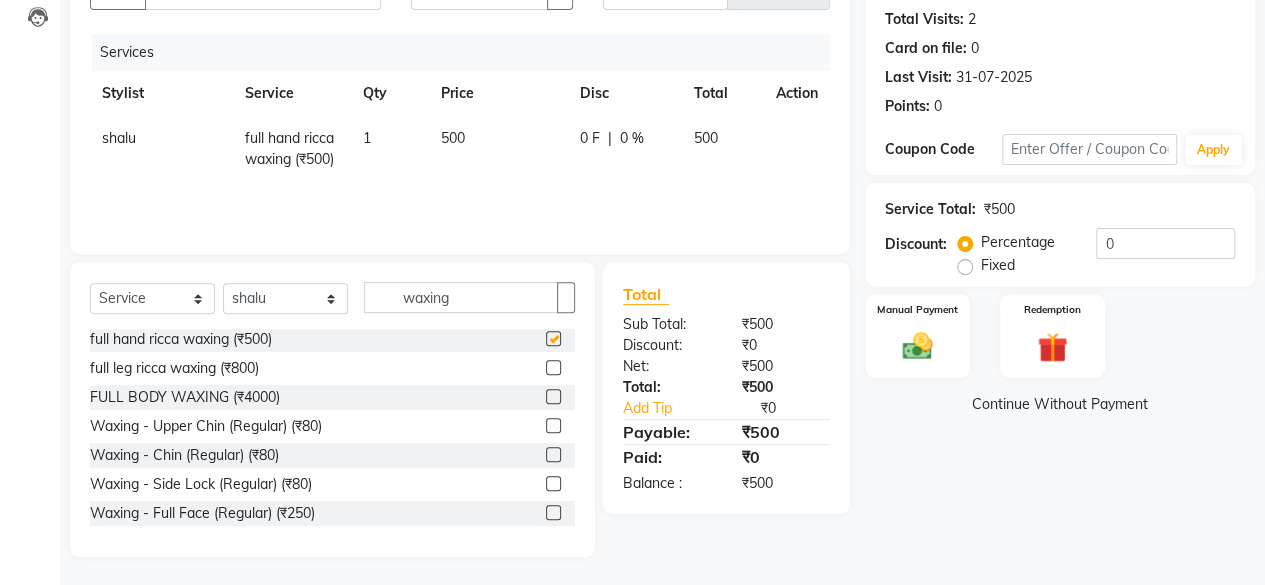 checkbox on "false" 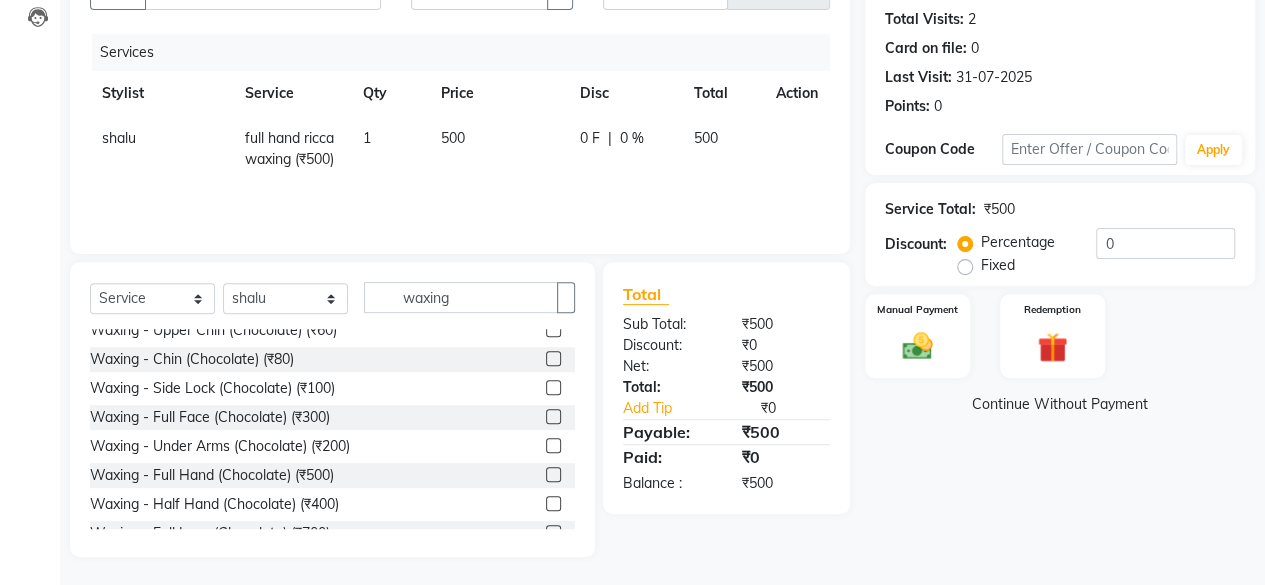 scroll, scrollTop: 602, scrollLeft: 0, axis: vertical 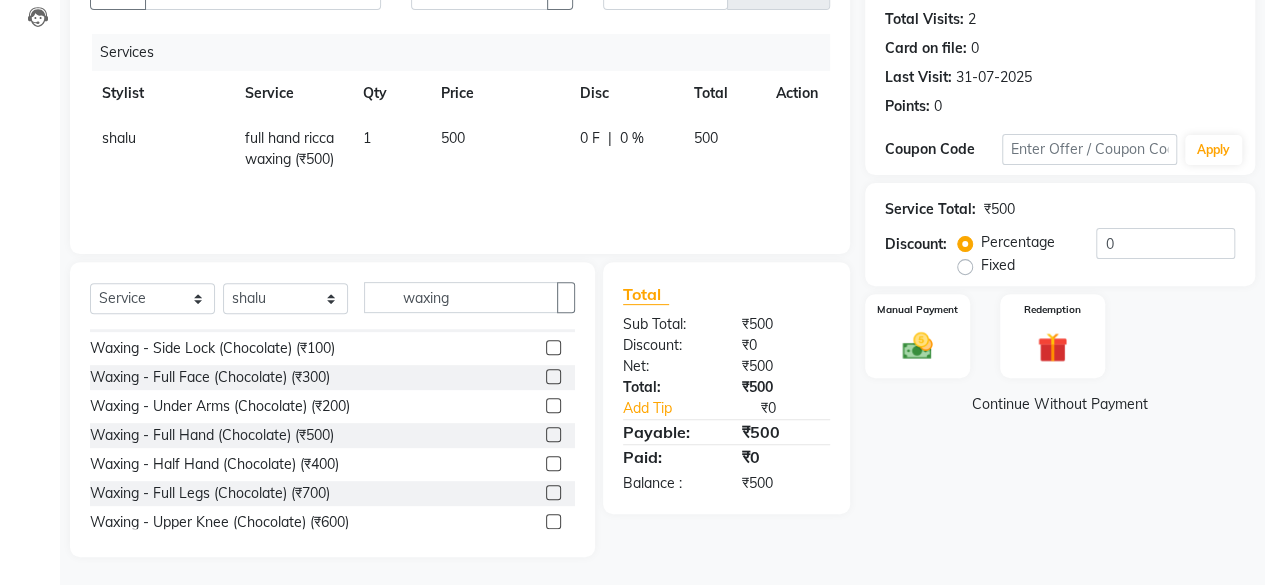 click 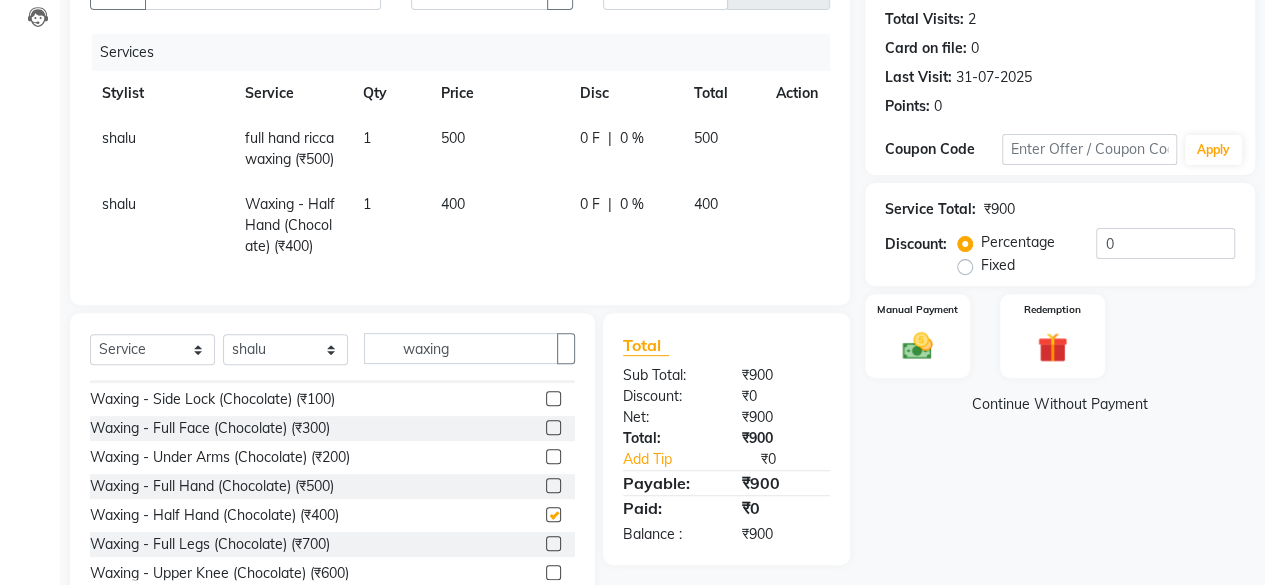 checkbox on "false" 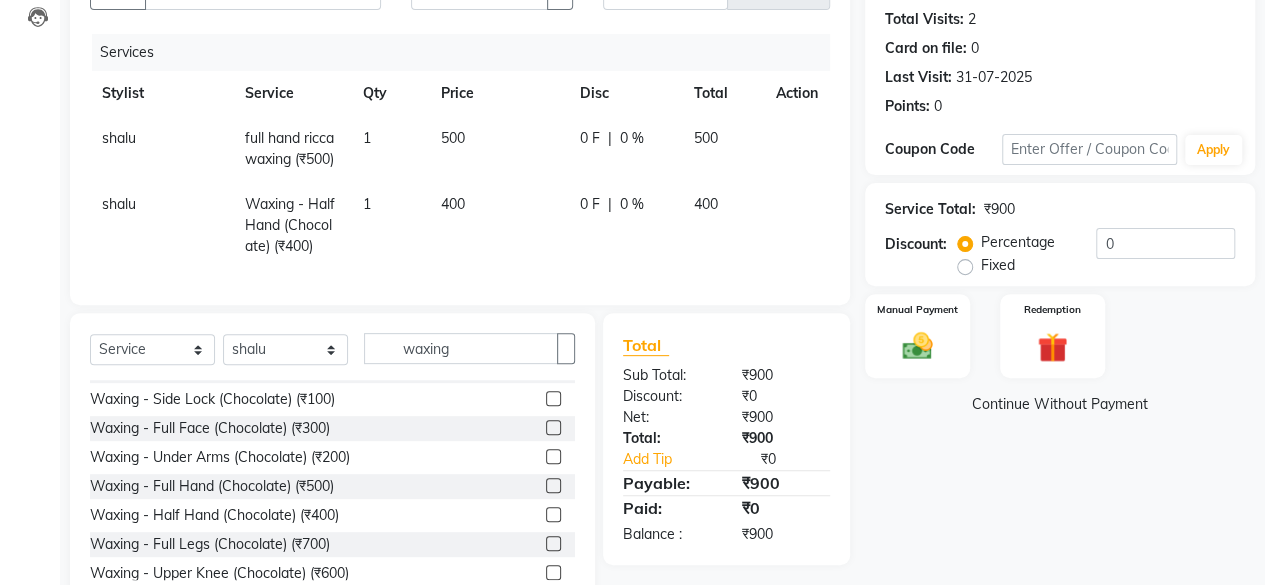click 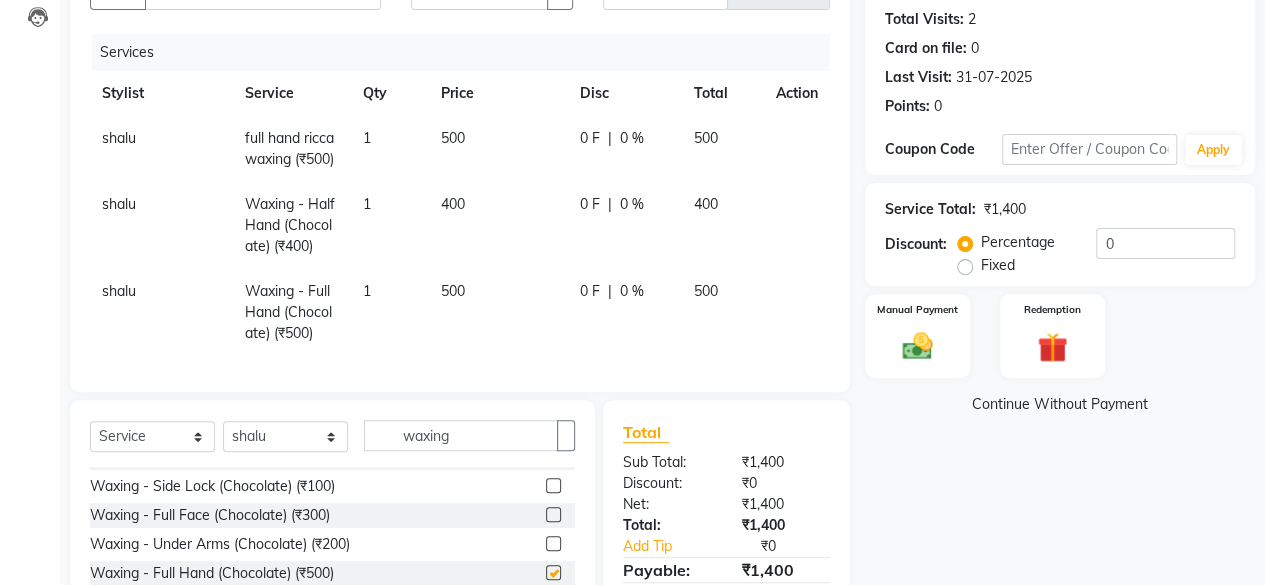 checkbox on "false" 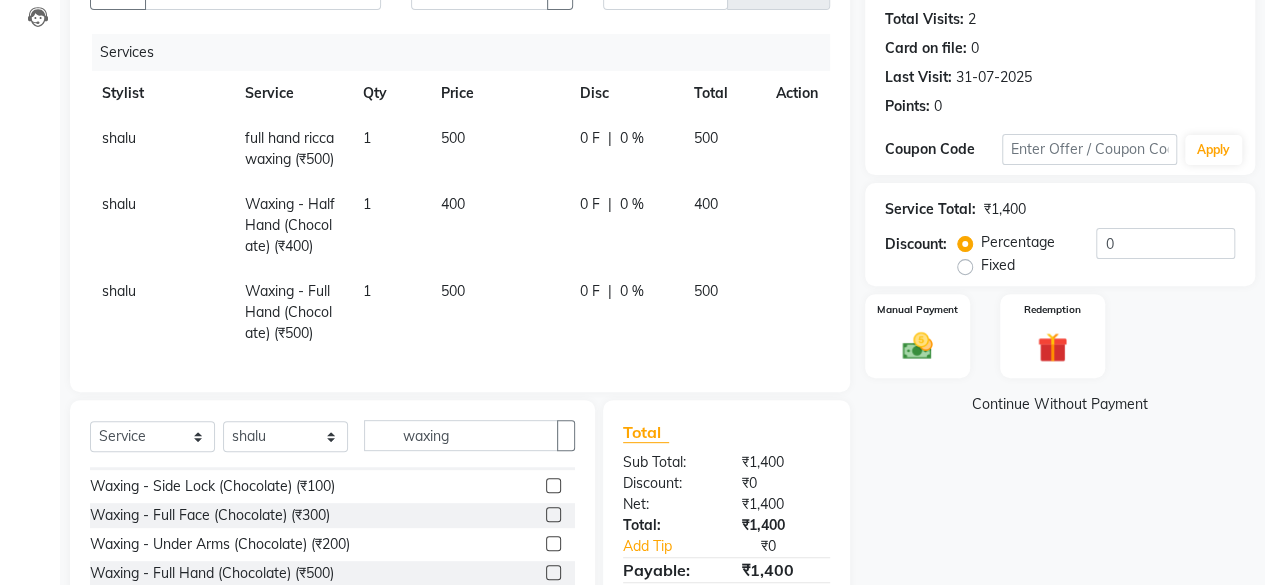 click 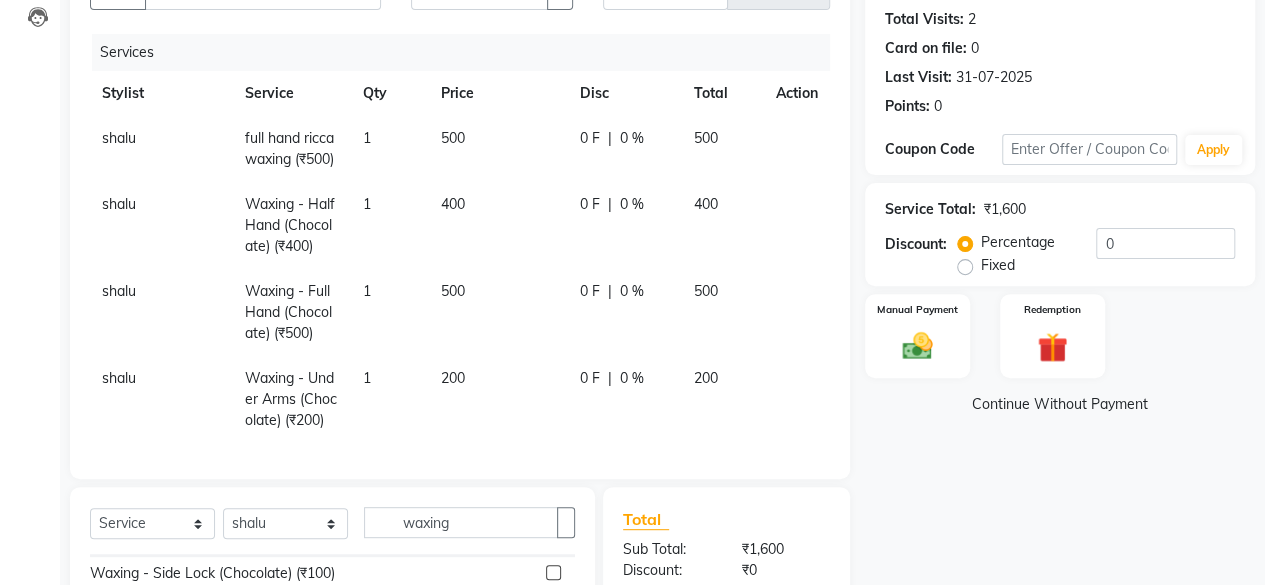 checkbox on "false" 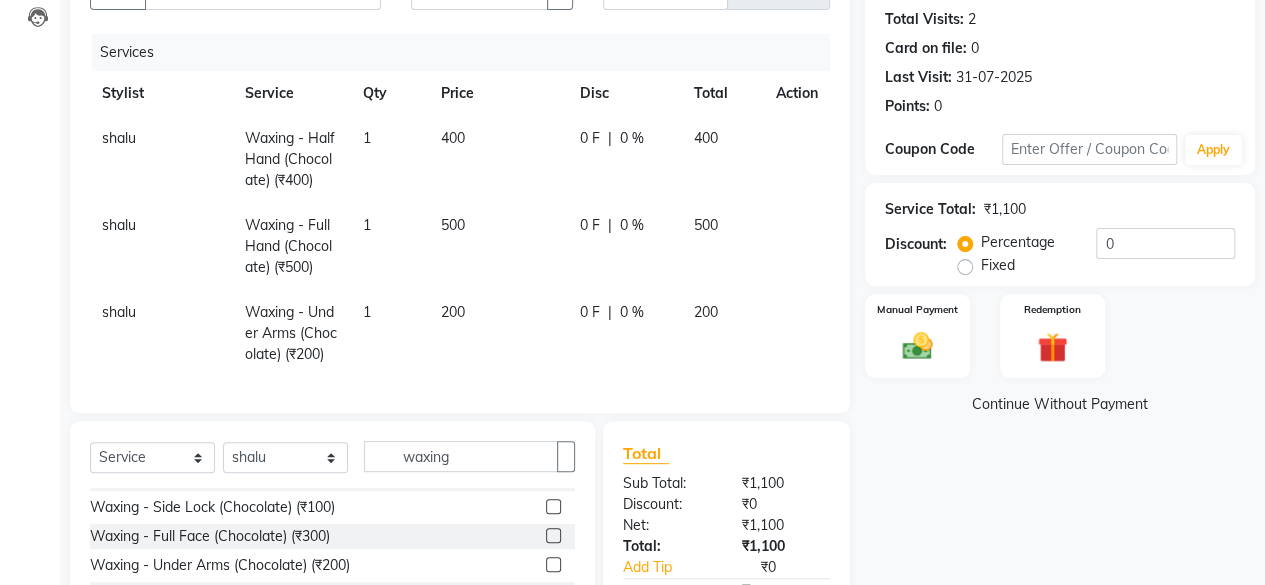 click on "500" 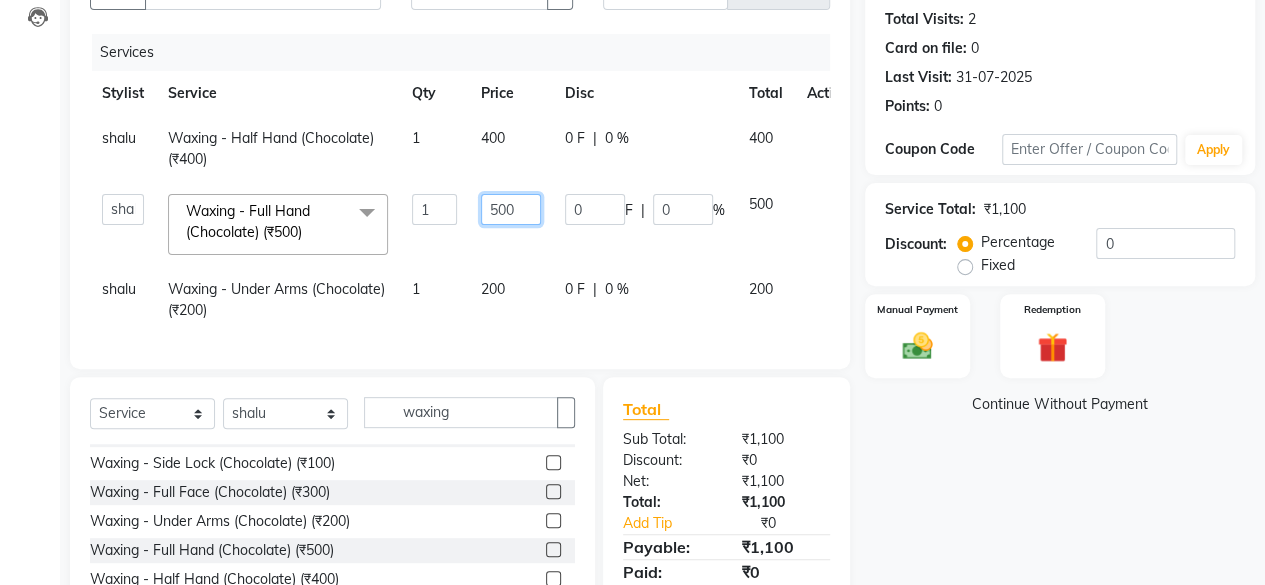 click on "500" 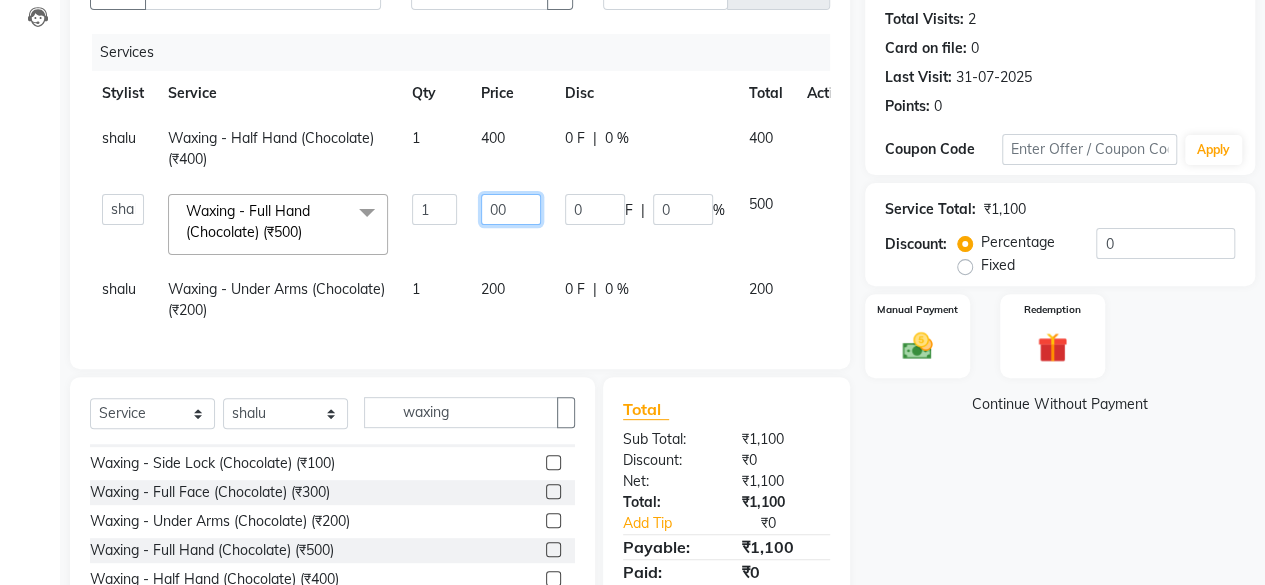 type on "400" 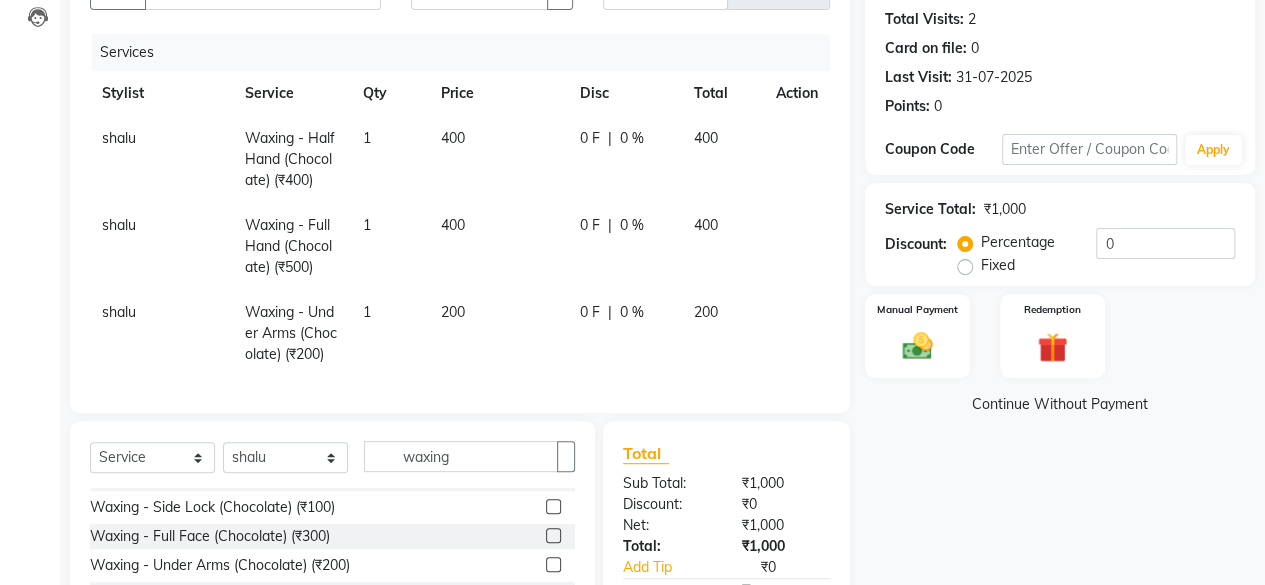 click on "200" 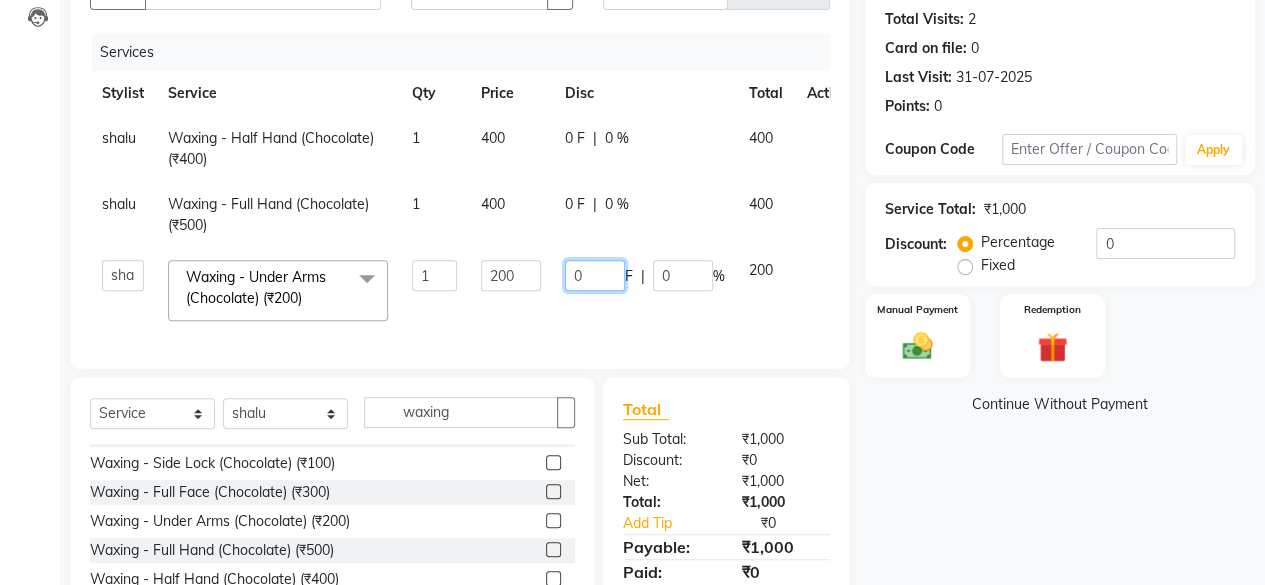 click on "0" 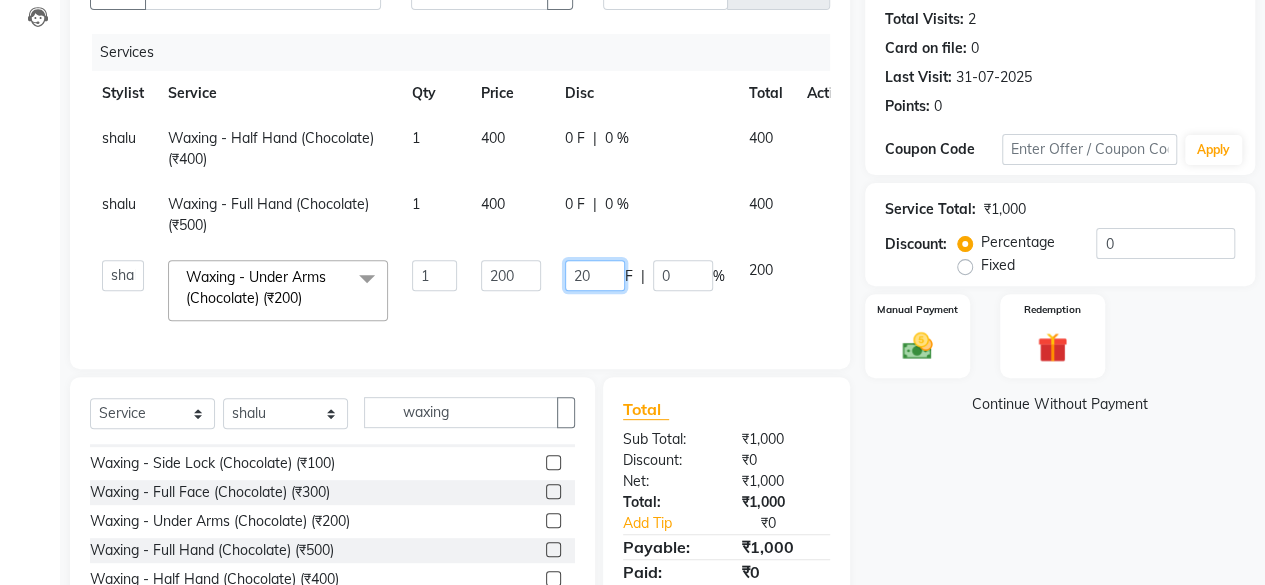 type on "200" 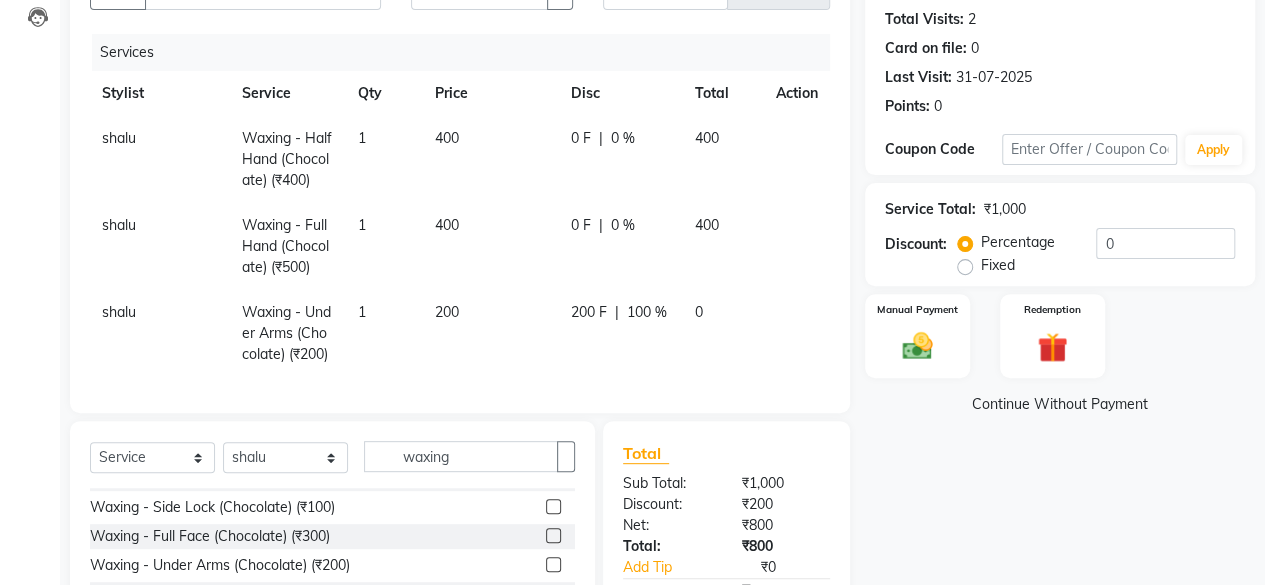 click on "Name: [FIRST] [LAST] Membership: No Active Membership Total Visits: 2 Card on file: 0 Last Visit: [DATE] Points: 0 Coupon Code Apply Service Total: ₹1,000 Discount: Percentage Fixed 0 Manual Payment Redemption Continue Without Payment" 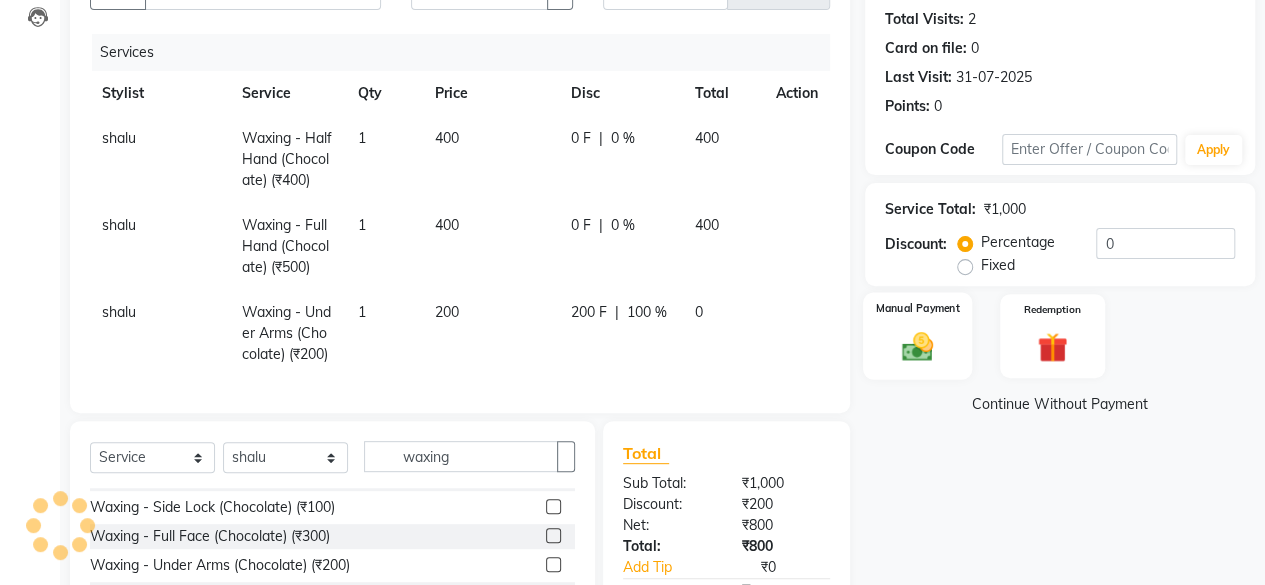 click 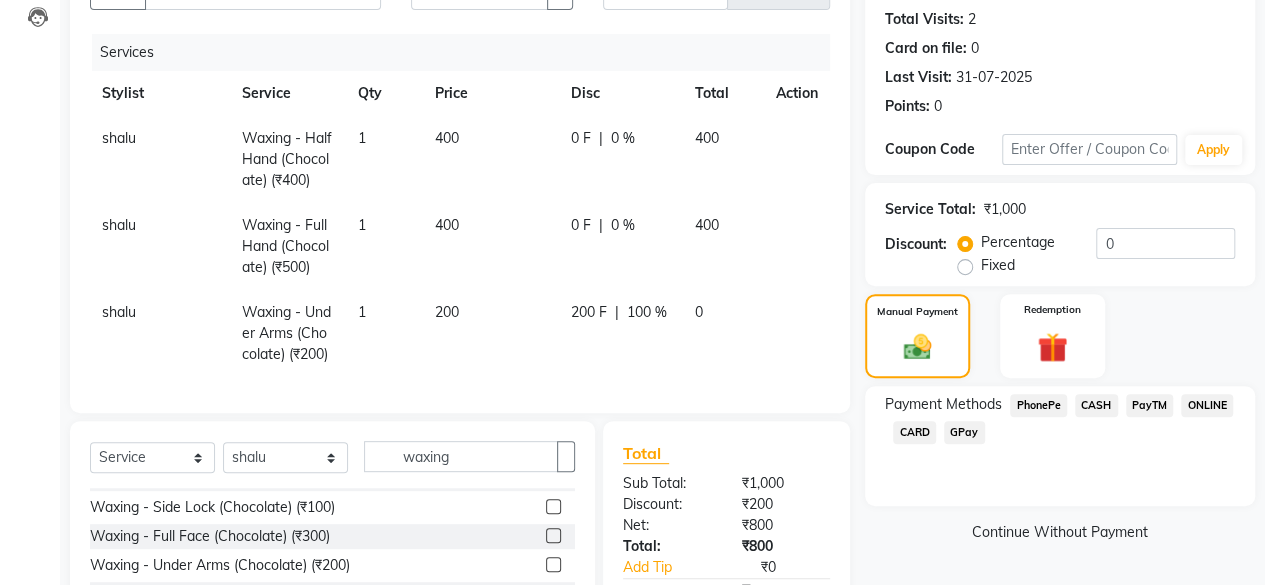 click on "PayTM" 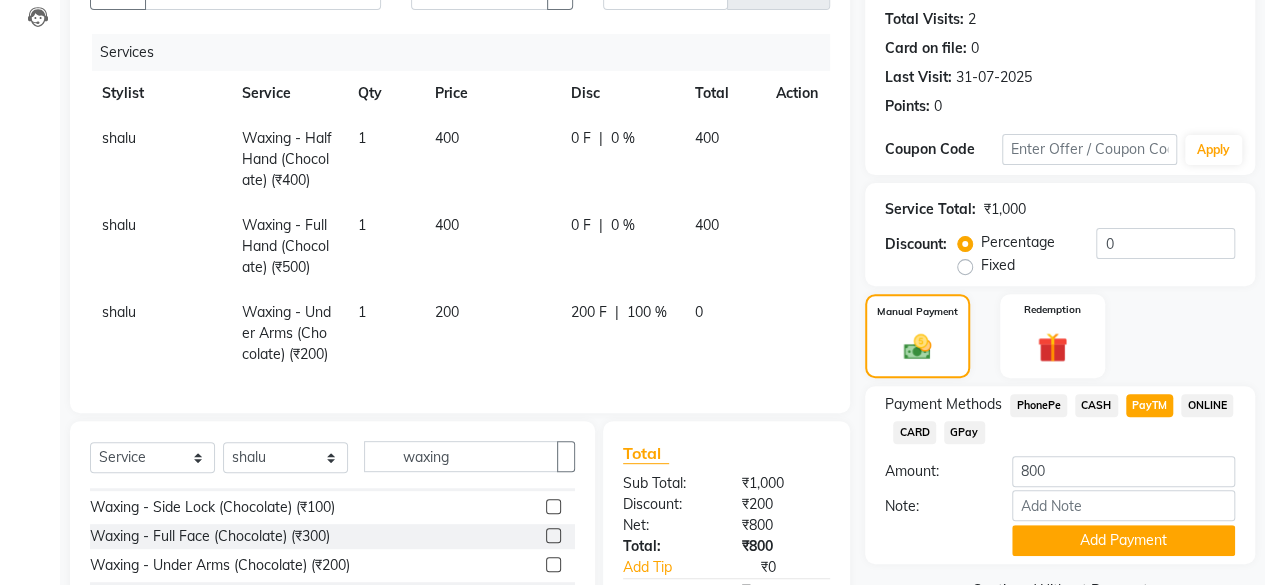 click on "PhonePe" 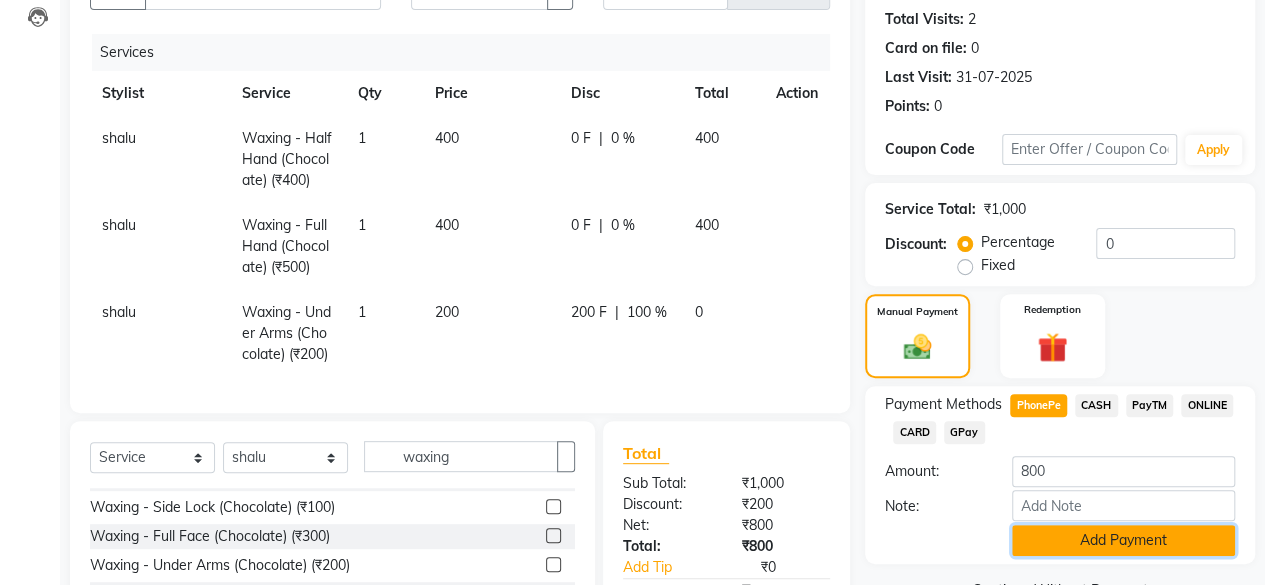 click on "Add Payment" 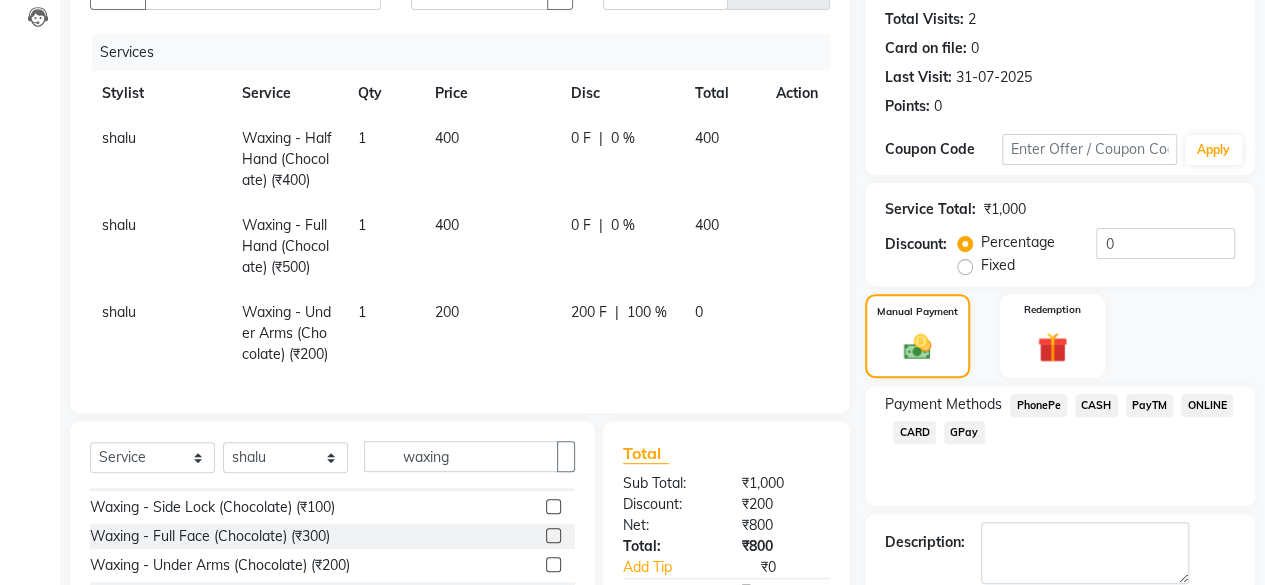 scroll, scrollTop: 389, scrollLeft: 0, axis: vertical 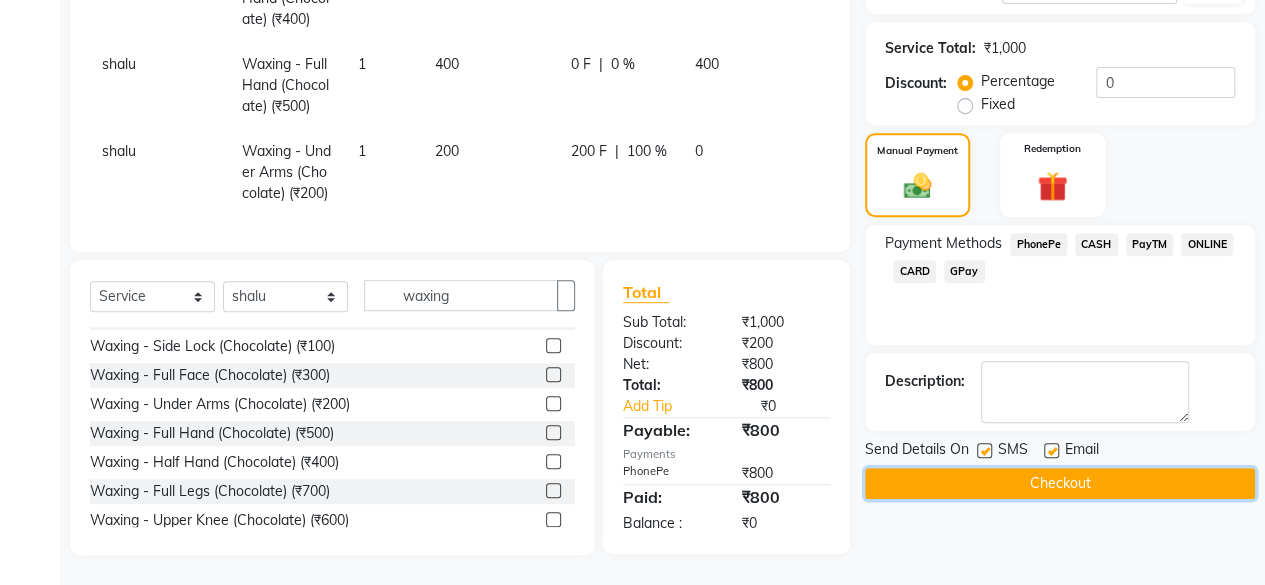 click on "Checkout" 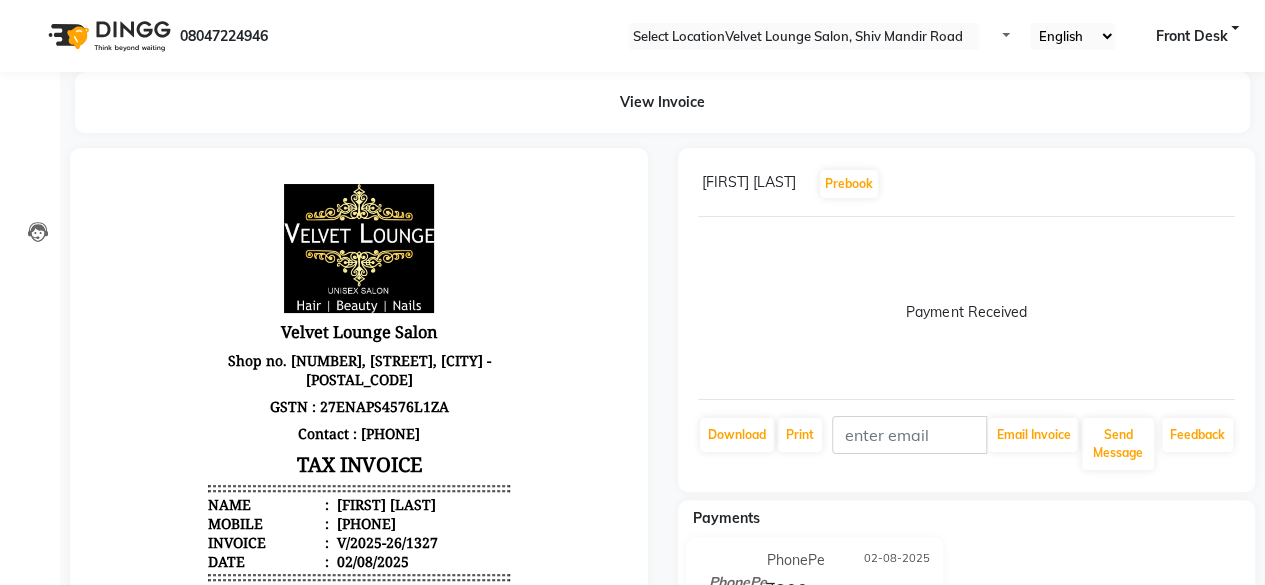 scroll, scrollTop: 0, scrollLeft: 0, axis: both 